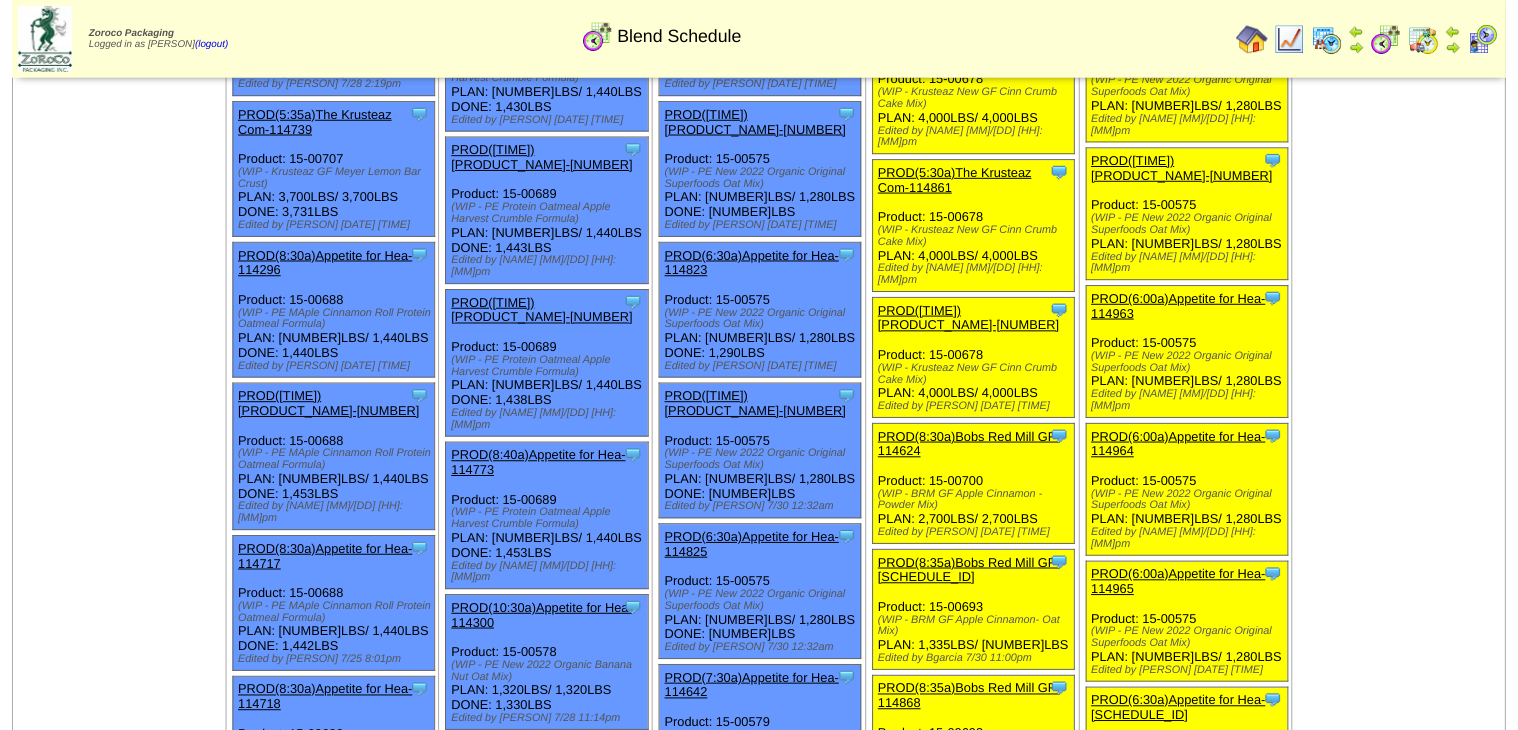 scroll, scrollTop: 1040, scrollLeft: 0, axis: vertical 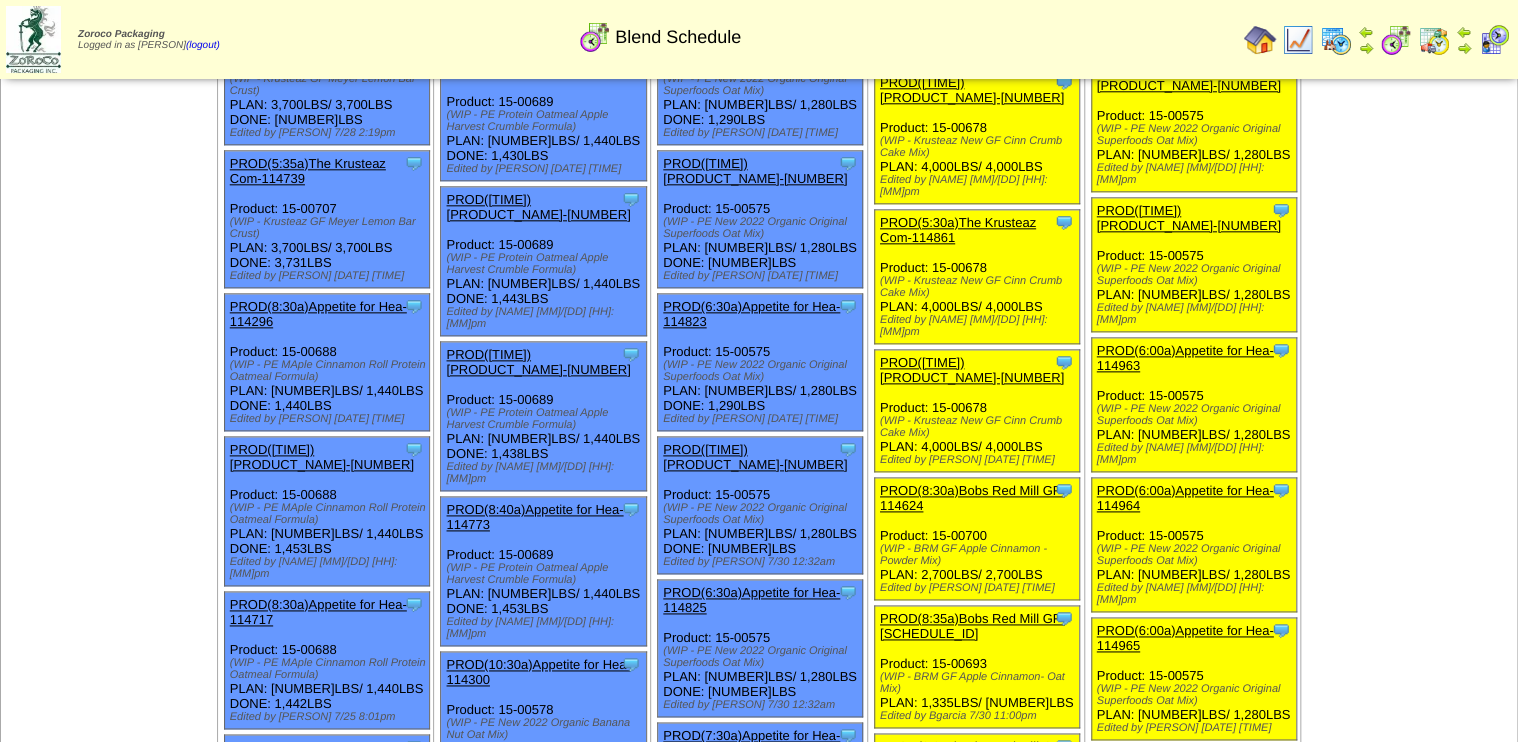 click on "PROD(5:30a)The Krusteaz Com-[PRODUCT_CODE]" at bounding box center [972, 370] 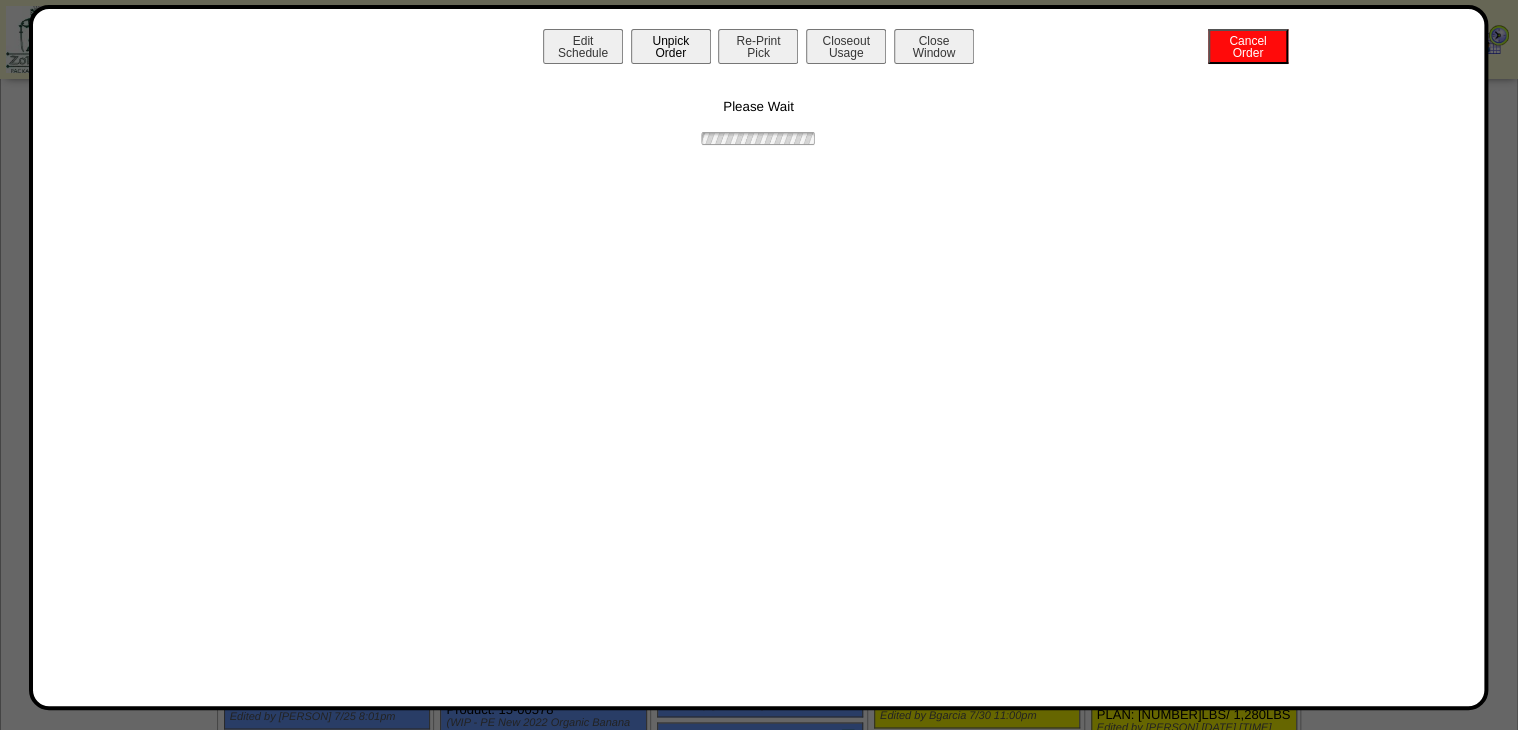 click on "Unpick Order" at bounding box center (671, 46) 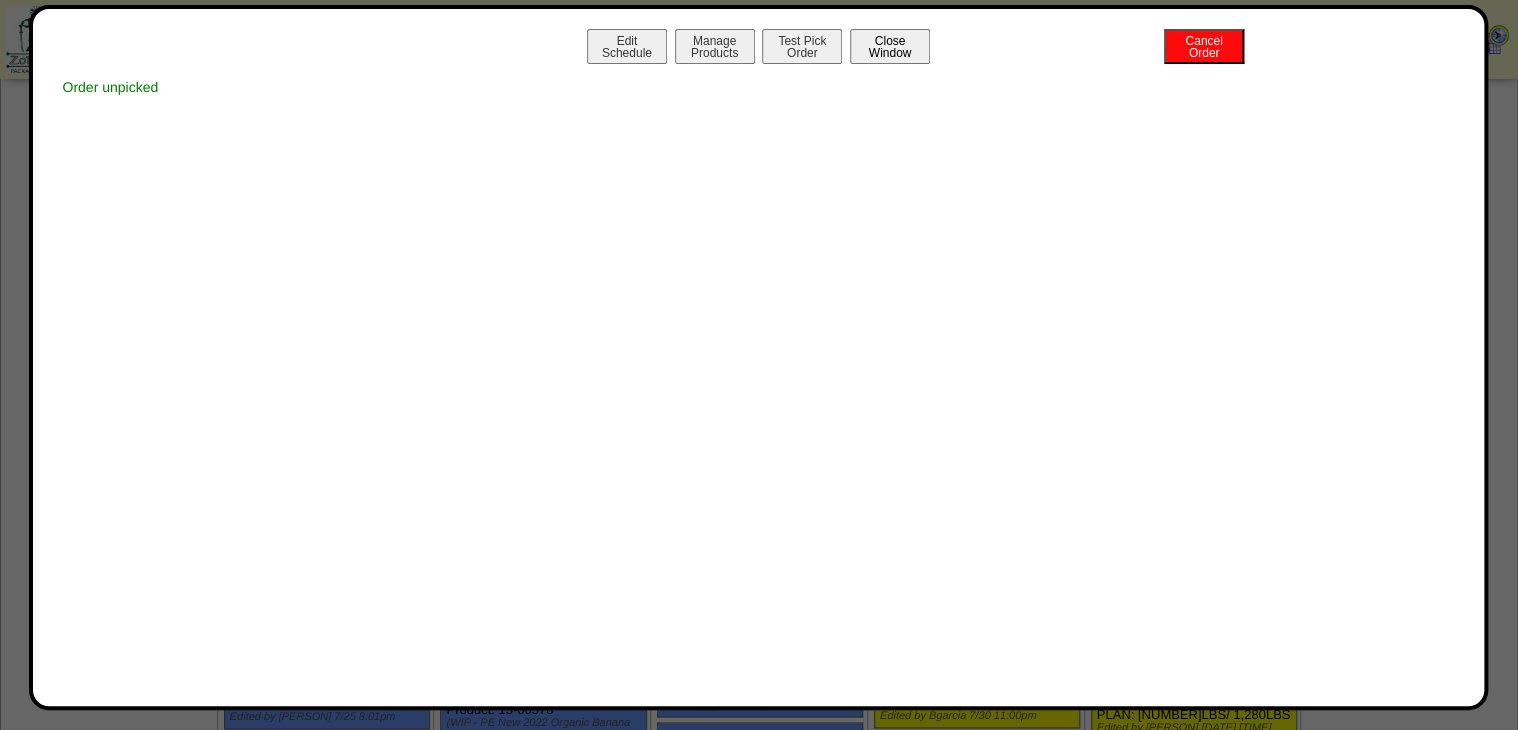click on "Close Window" at bounding box center (890, 46) 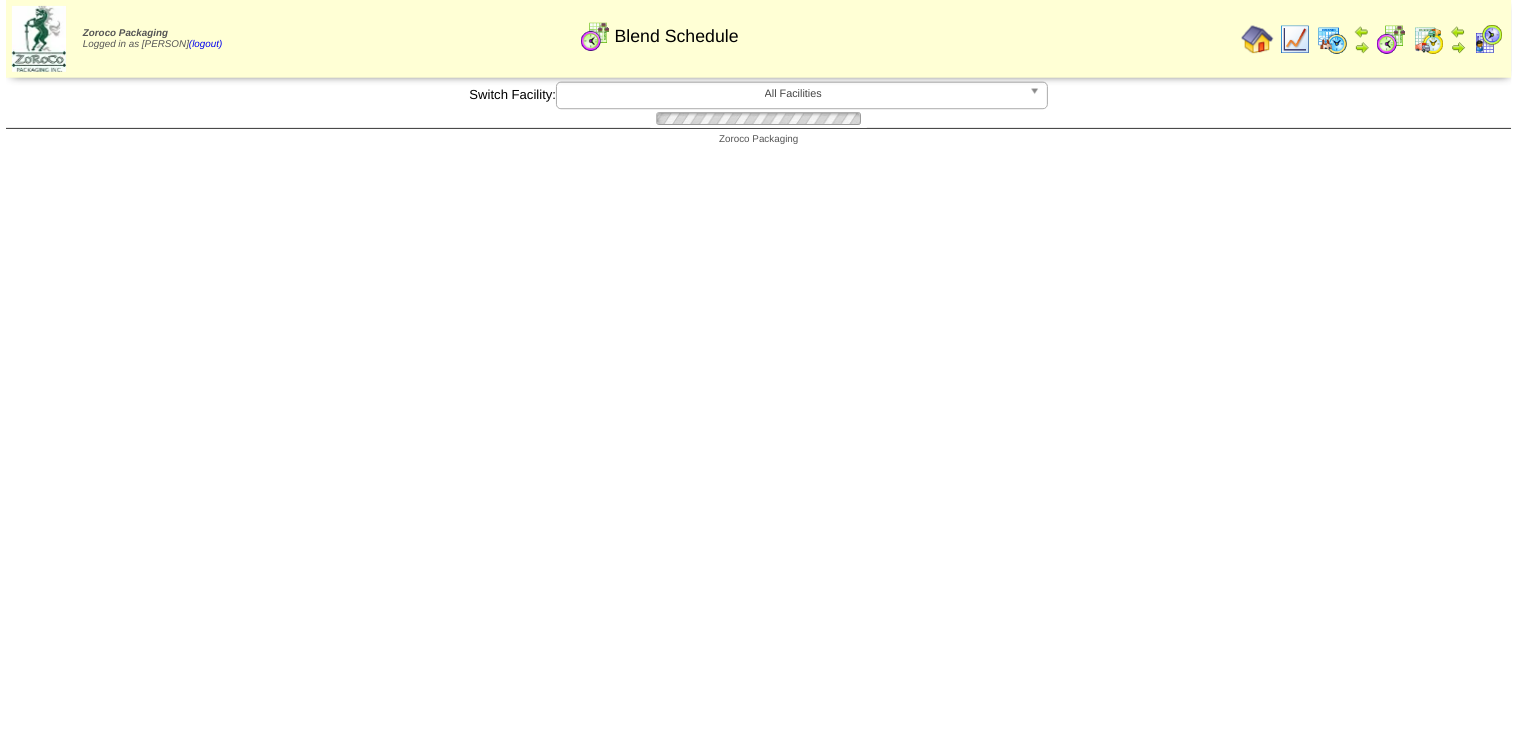 scroll, scrollTop: 0, scrollLeft: 0, axis: both 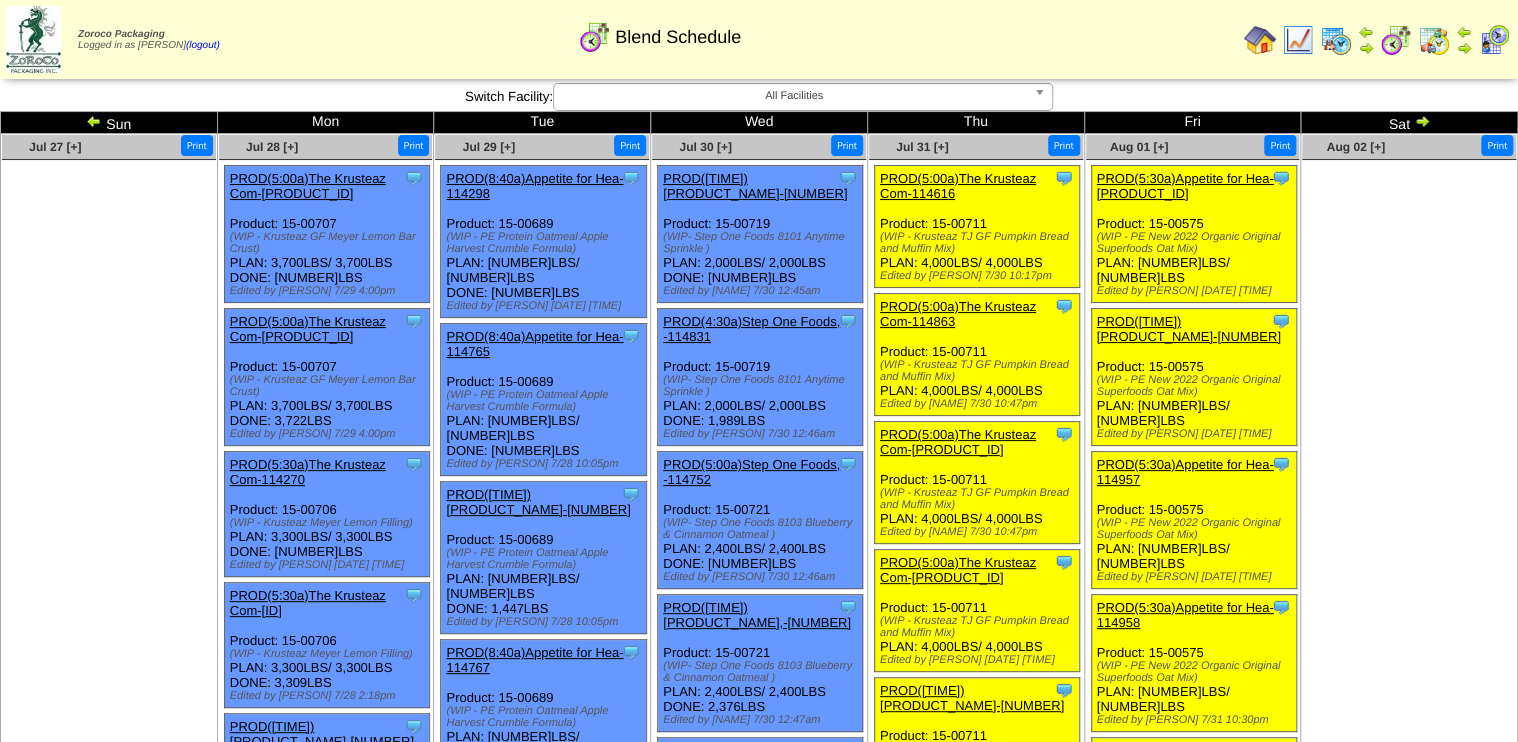 click on "PROD(5:00a)The Krusteaz Com-114616" at bounding box center (958, 186) 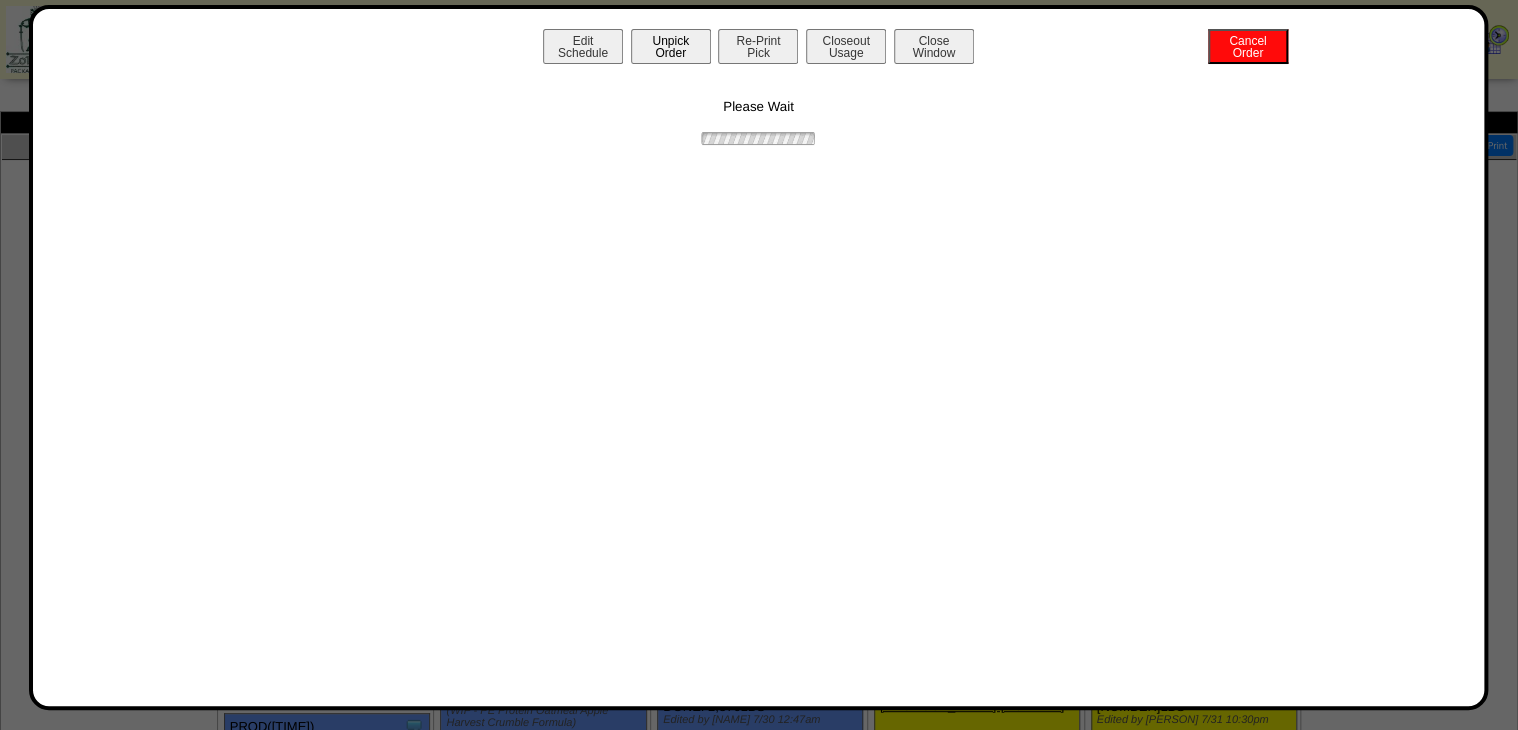 click on "Unpick Order" at bounding box center (671, 46) 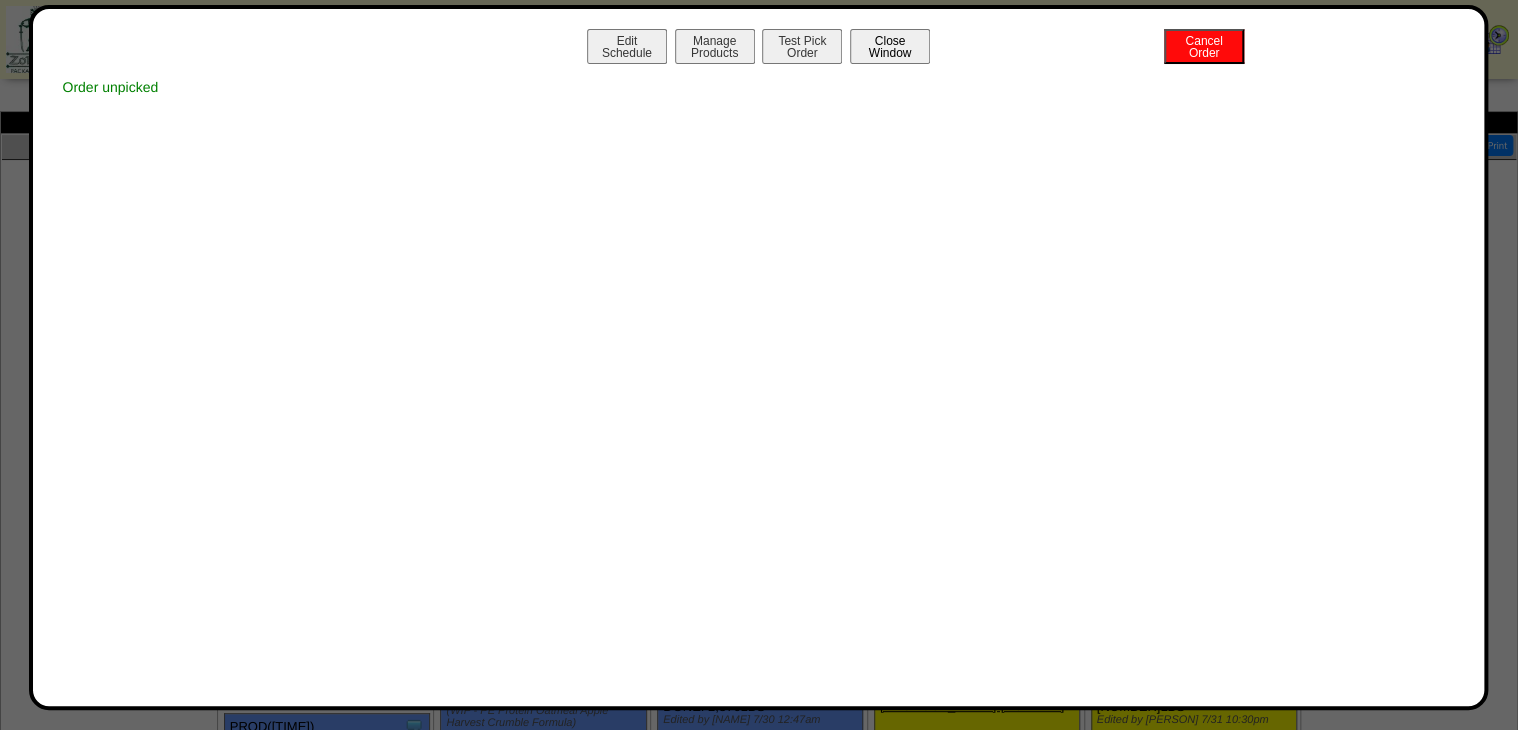 click on "Close Window" at bounding box center [890, 46] 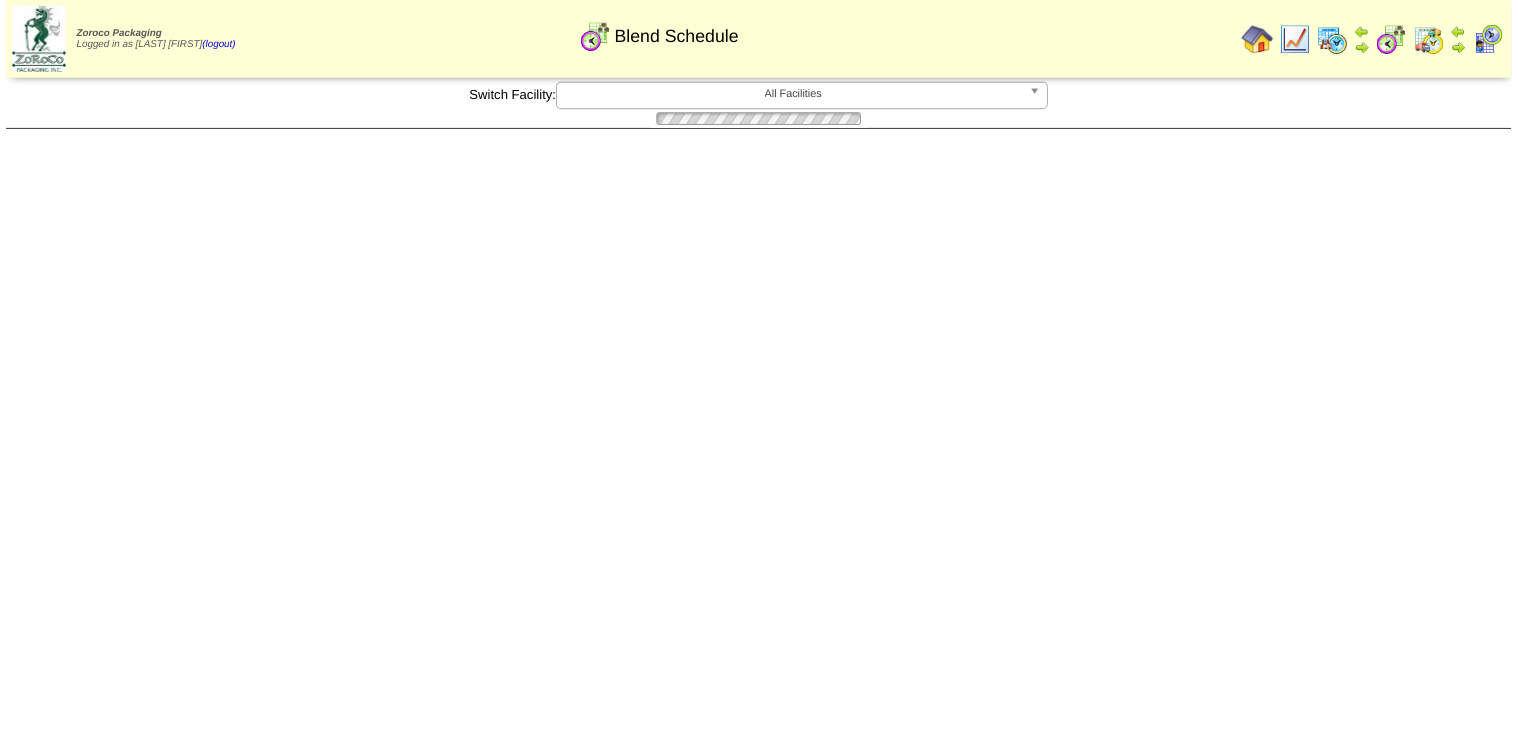 scroll, scrollTop: 0, scrollLeft: 0, axis: both 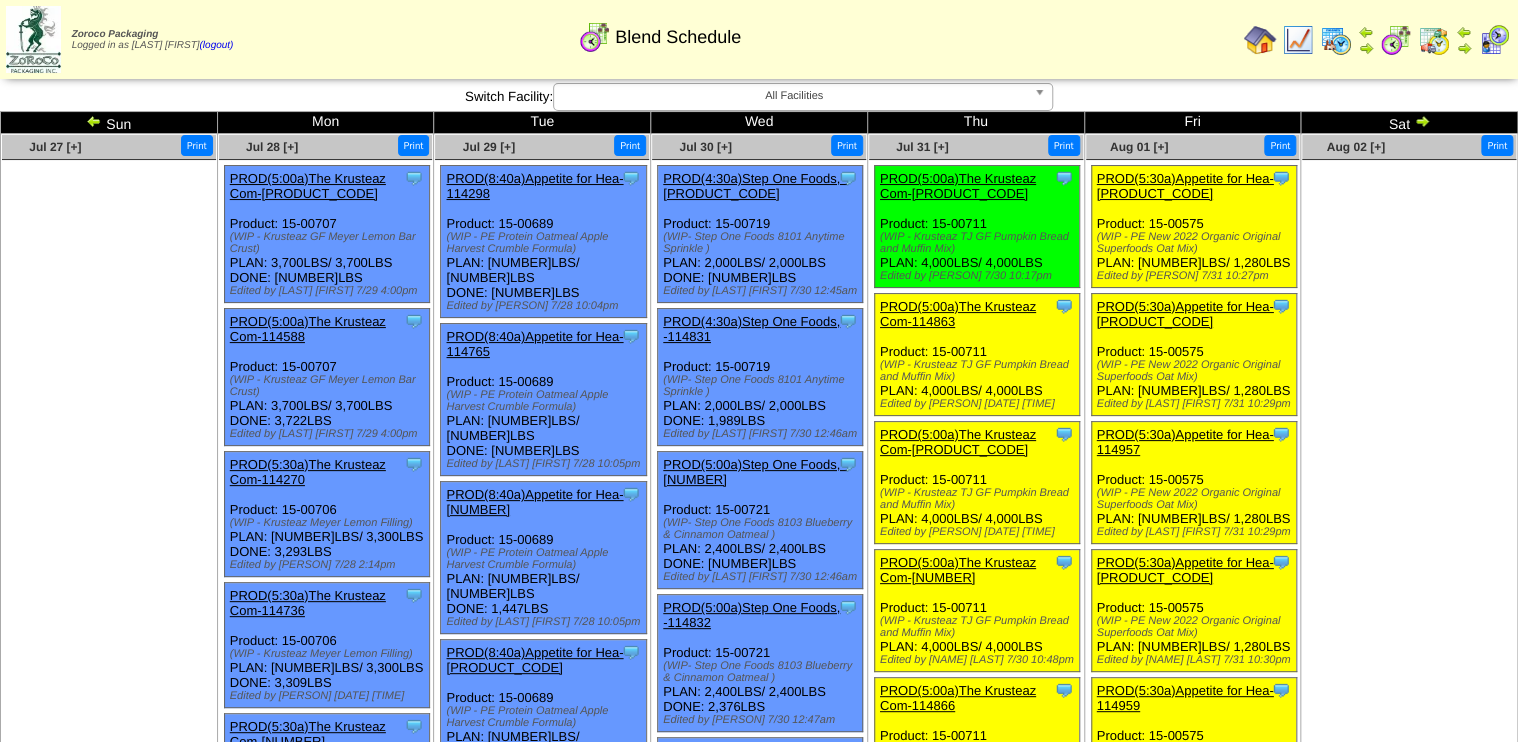 click on "PROD(5:00a)The Krusteaz Com-114863" at bounding box center (958, 314) 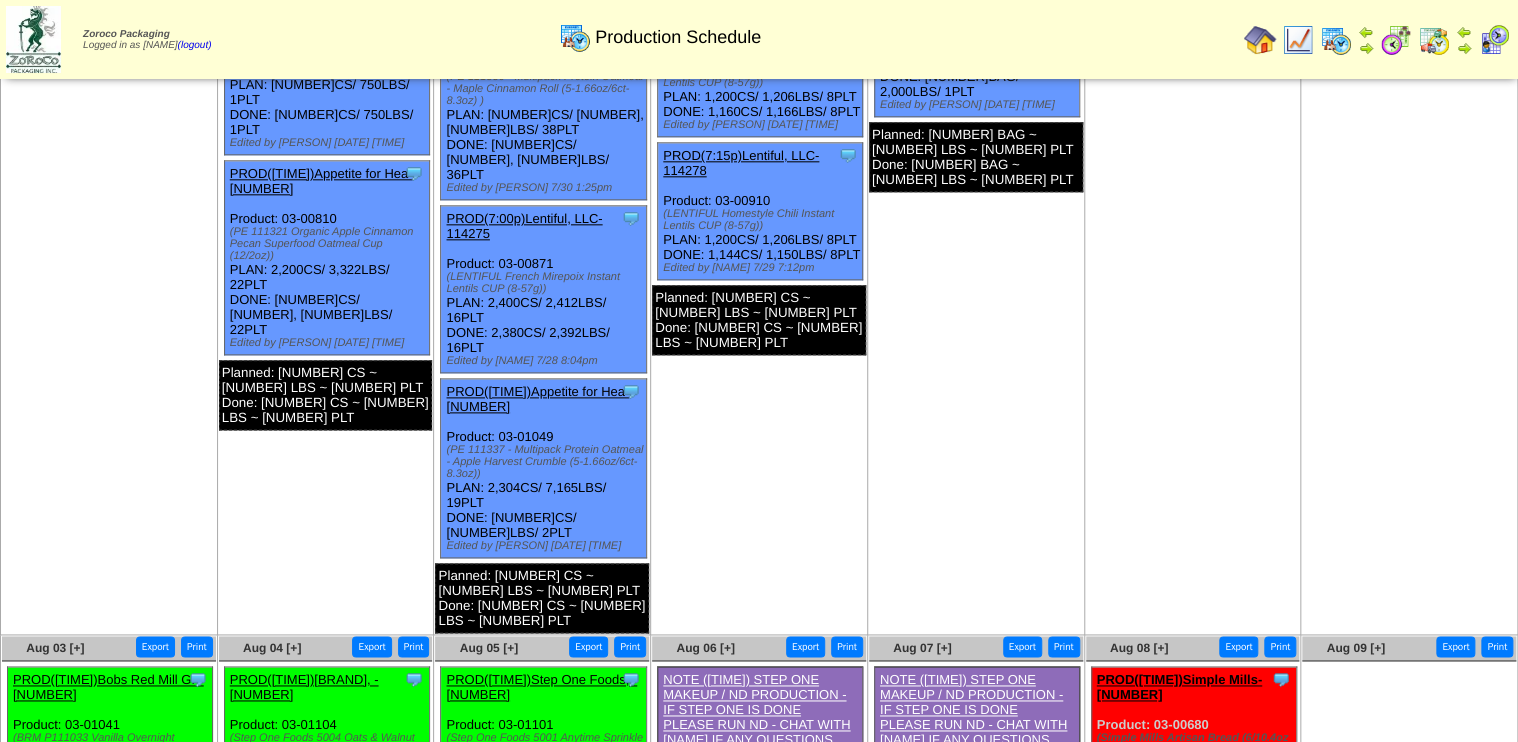 scroll, scrollTop: 1053, scrollLeft: 0, axis: vertical 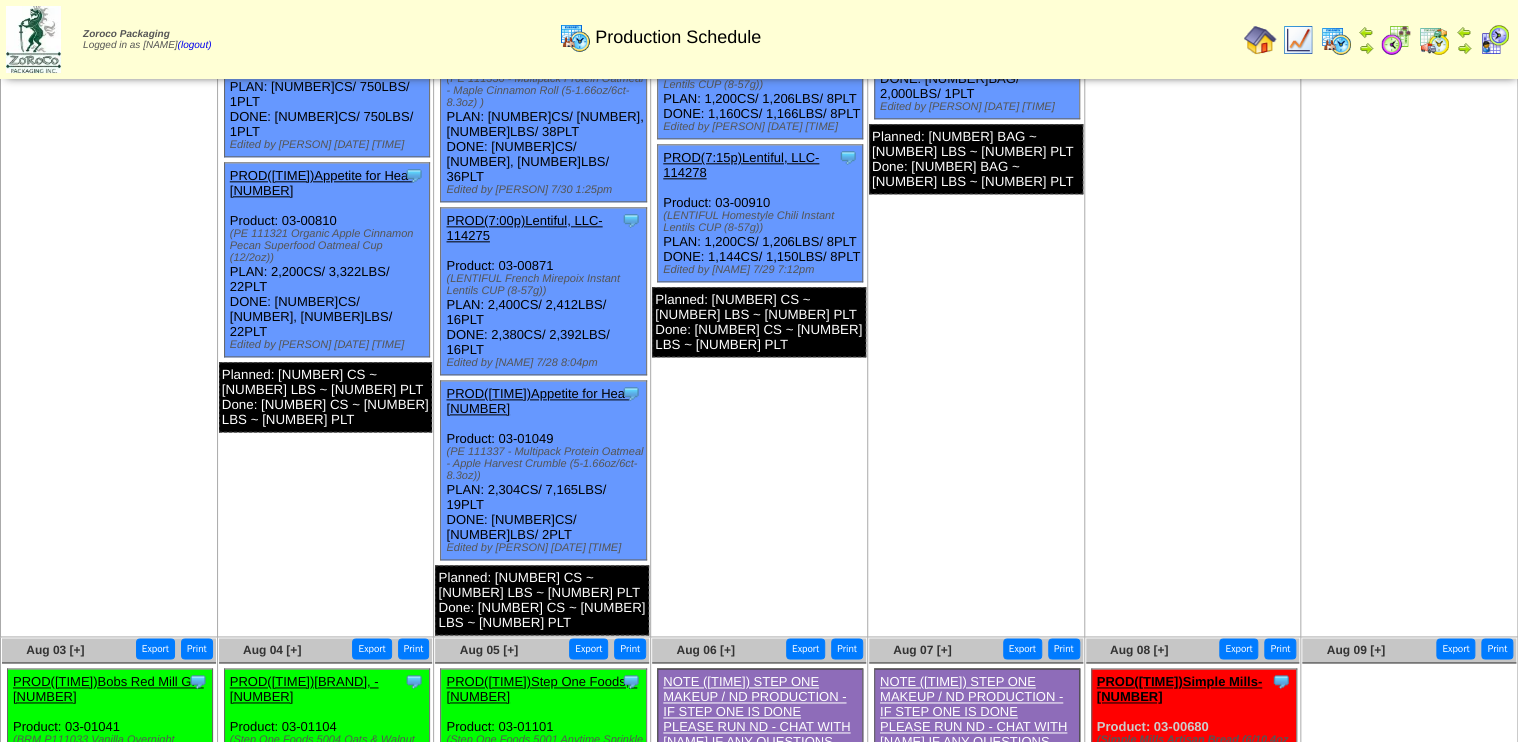 click at bounding box center [1396, 40] 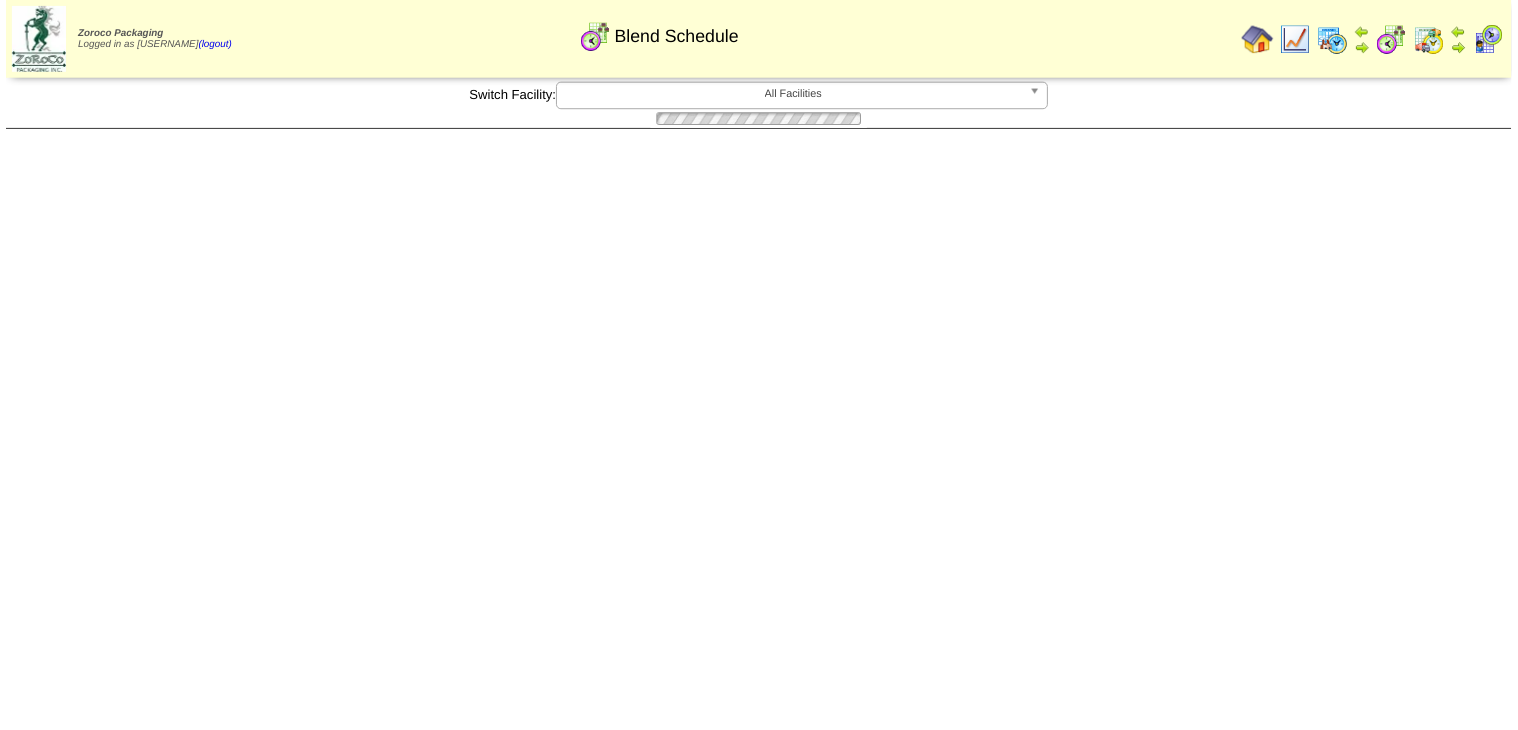 scroll, scrollTop: 0, scrollLeft: 0, axis: both 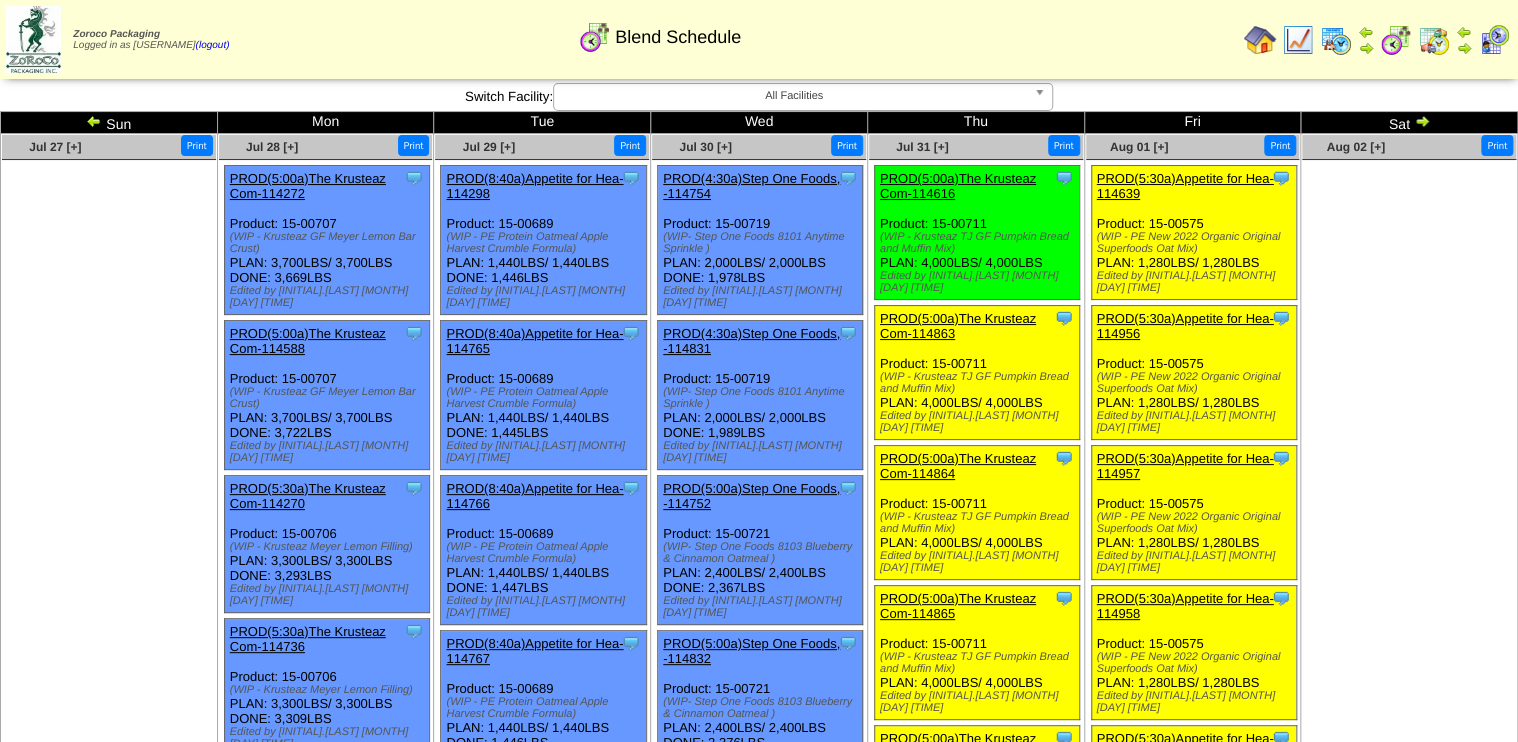 click on "PROD(5:00a)The Krusteaz Com-114863" at bounding box center (958, 326) 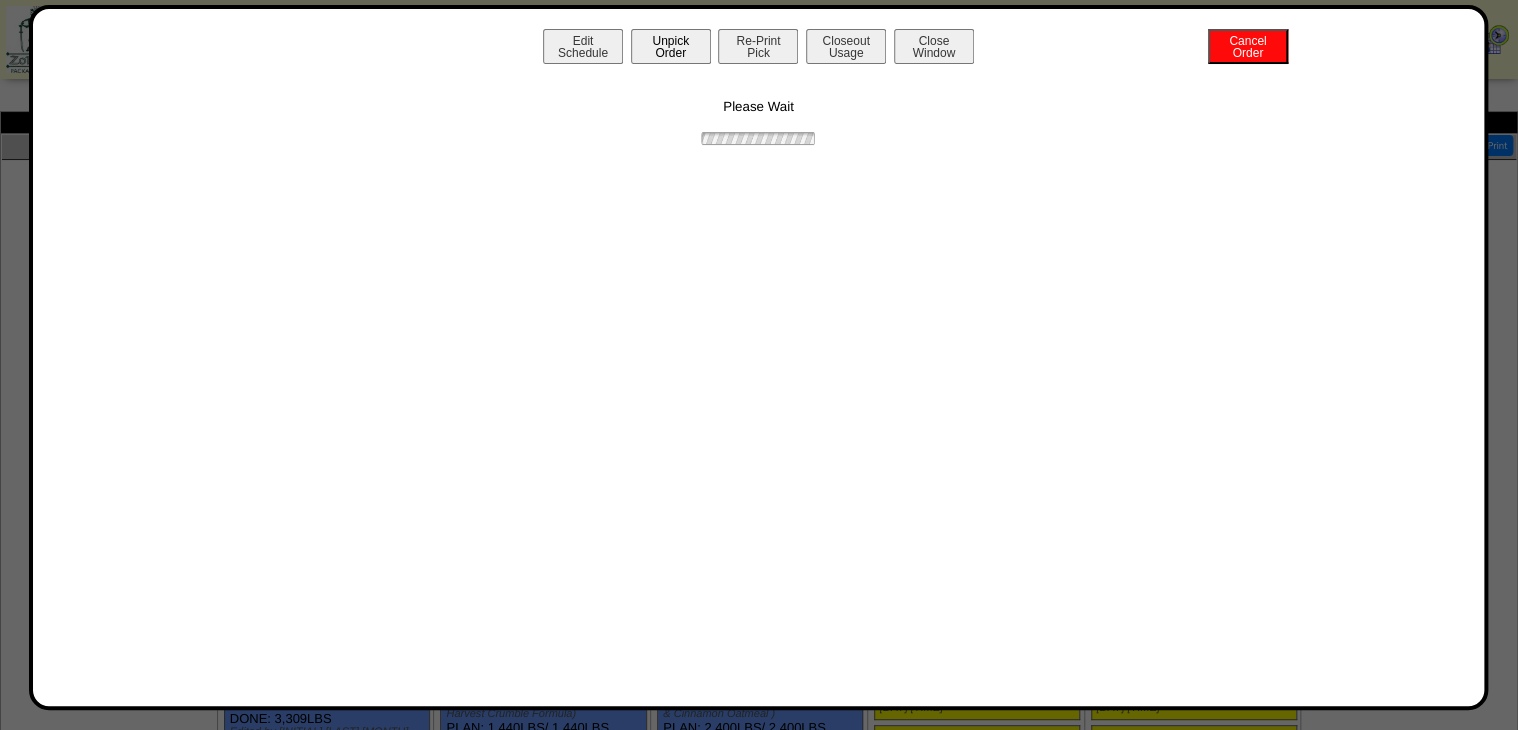 click on "Unpick Order" at bounding box center (671, 46) 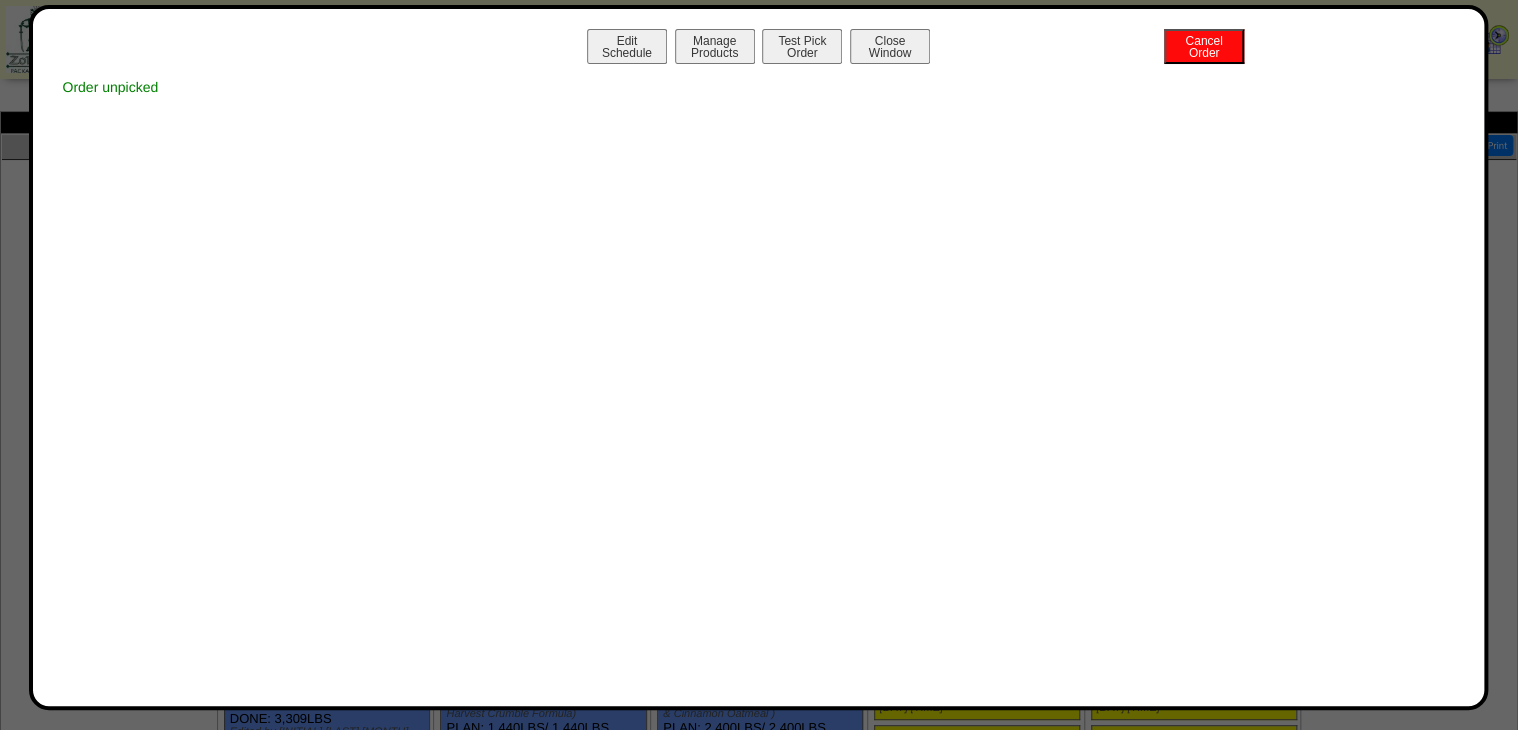 click on "Close Window" at bounding box center (890, 46) 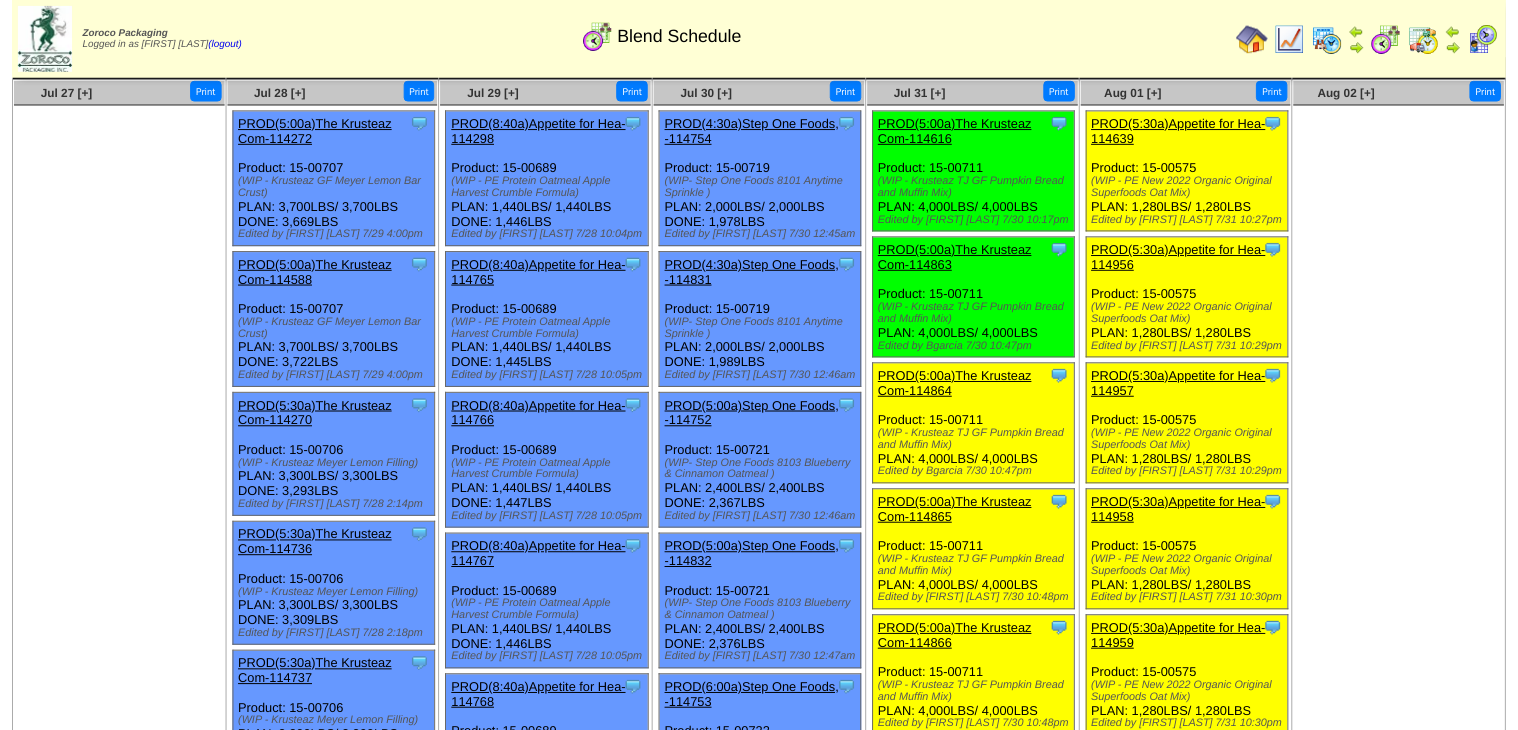 scroll, scrollTop: 80, scrollLeft: 0, axis: vertical 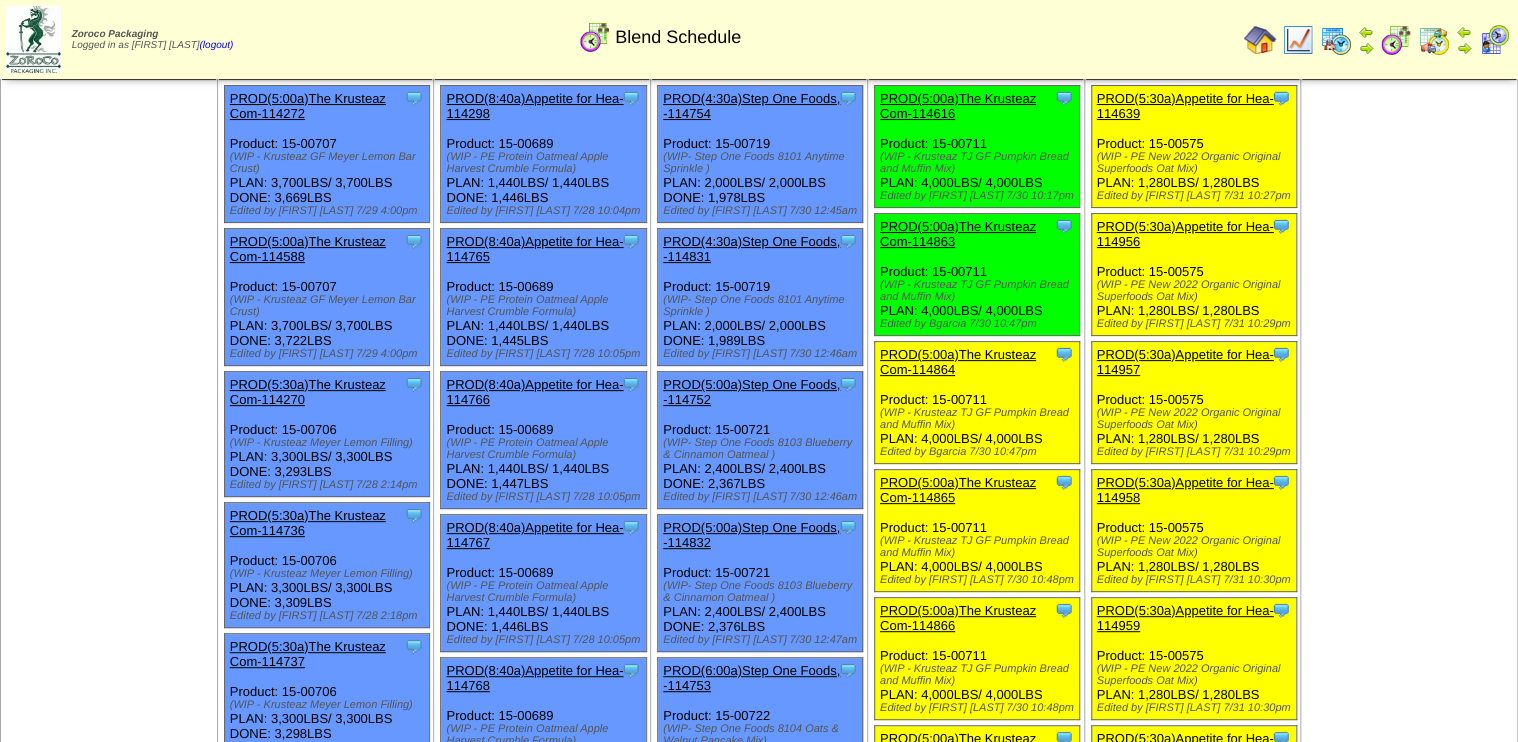 click on "PROD(5:00a)The Krusteaz Com-114864" at bounding box center (958, 362) 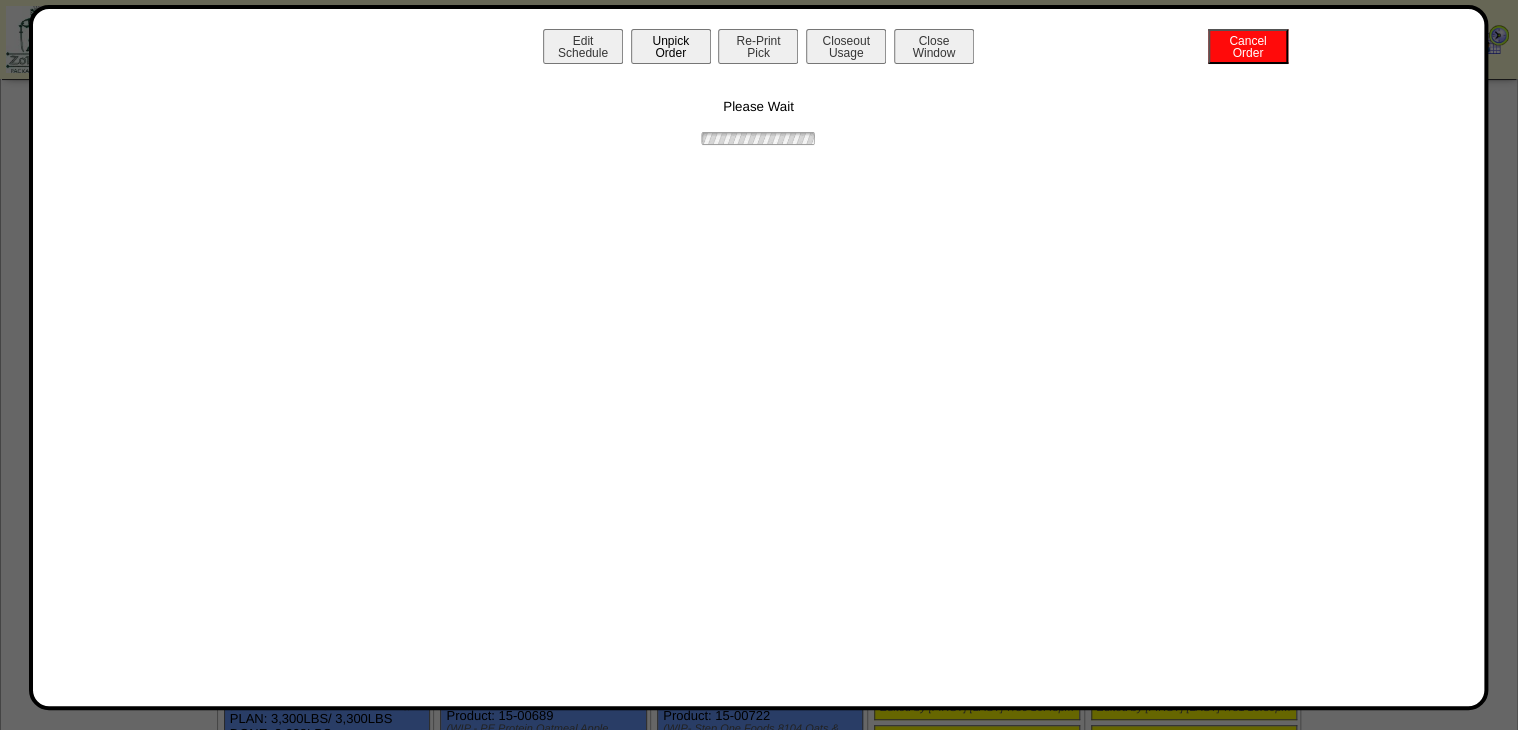 click on "Unpick Order" at bounding box center [671, 46] 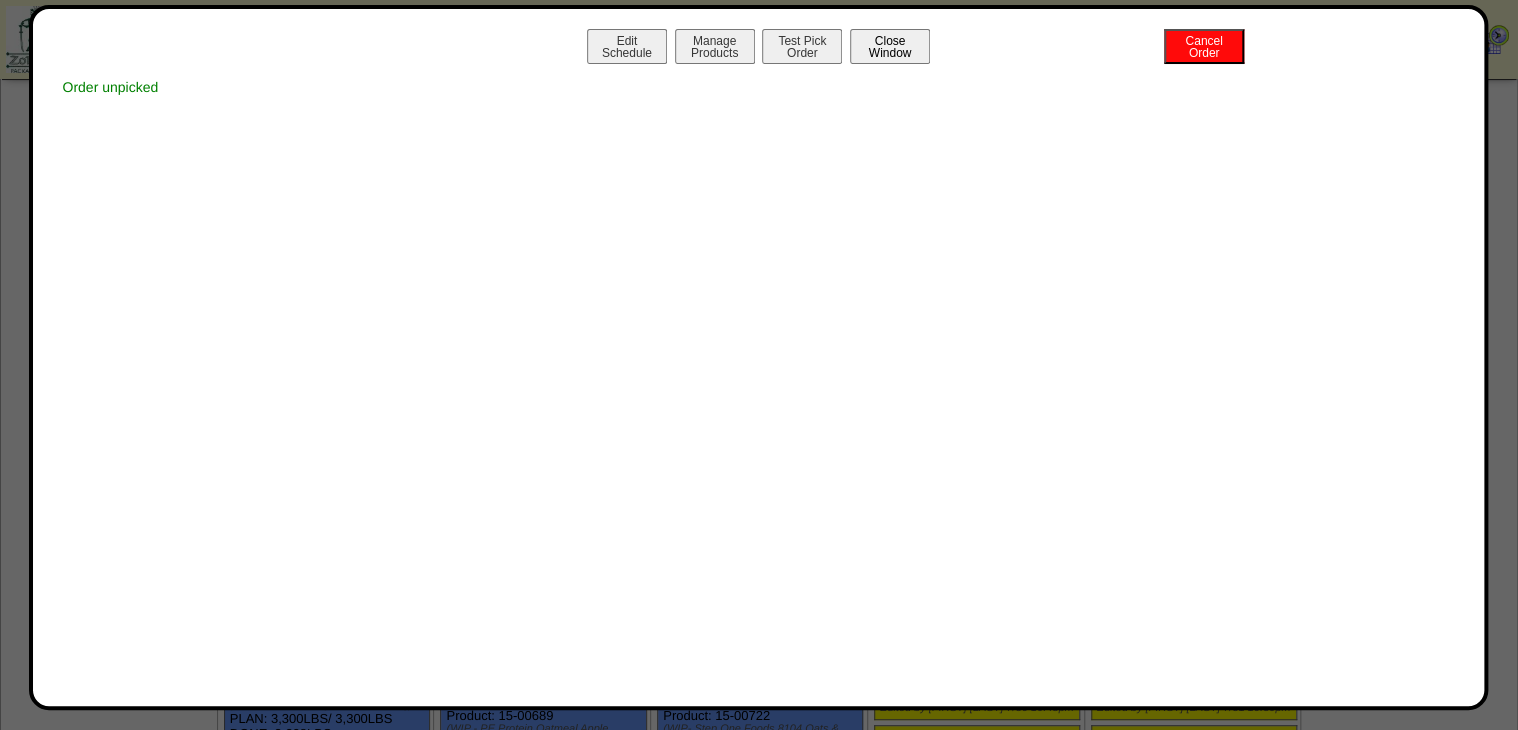 click on "Close Window" at bounding box center [890, 46] 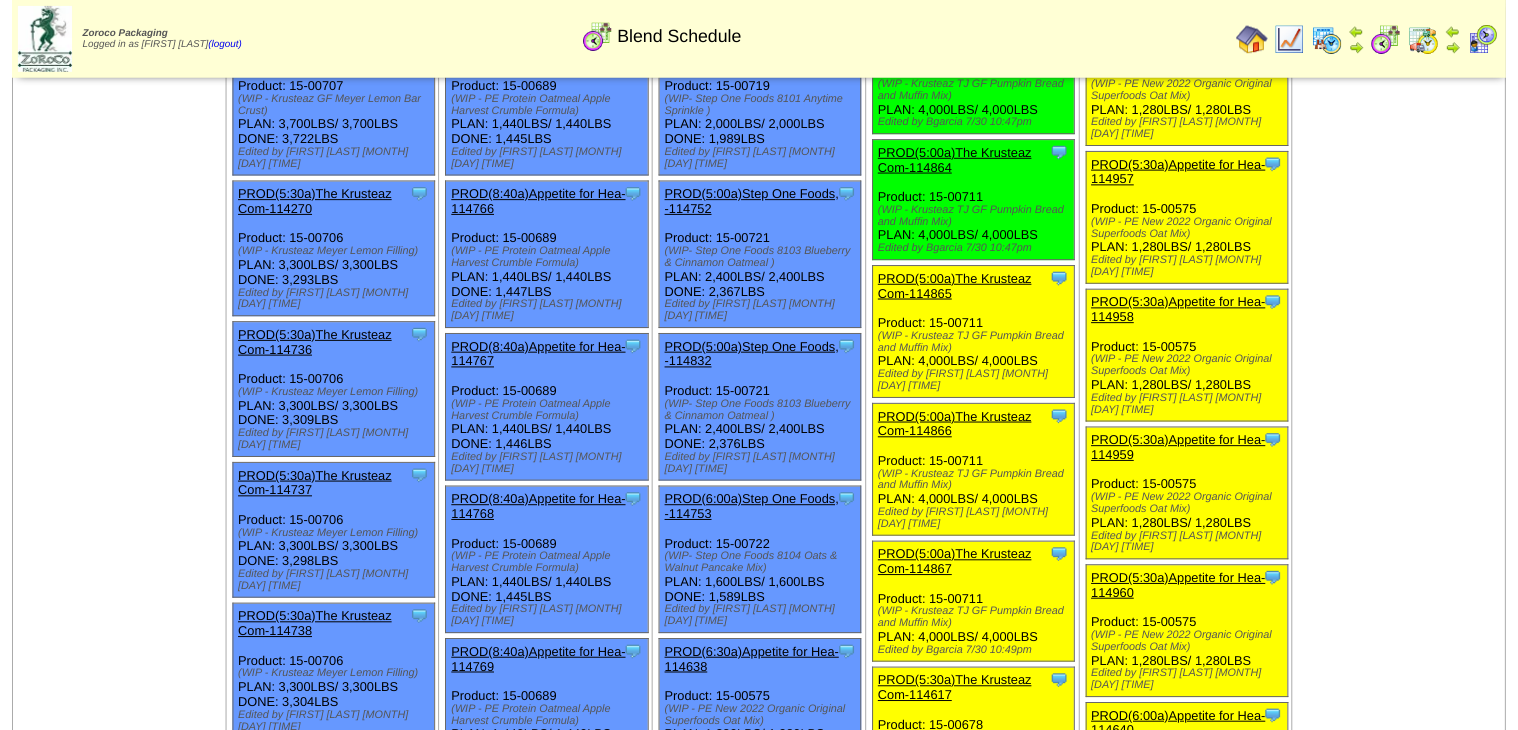 scroll, scrollTop: 320, scrollLeft: 0, axis: vertical 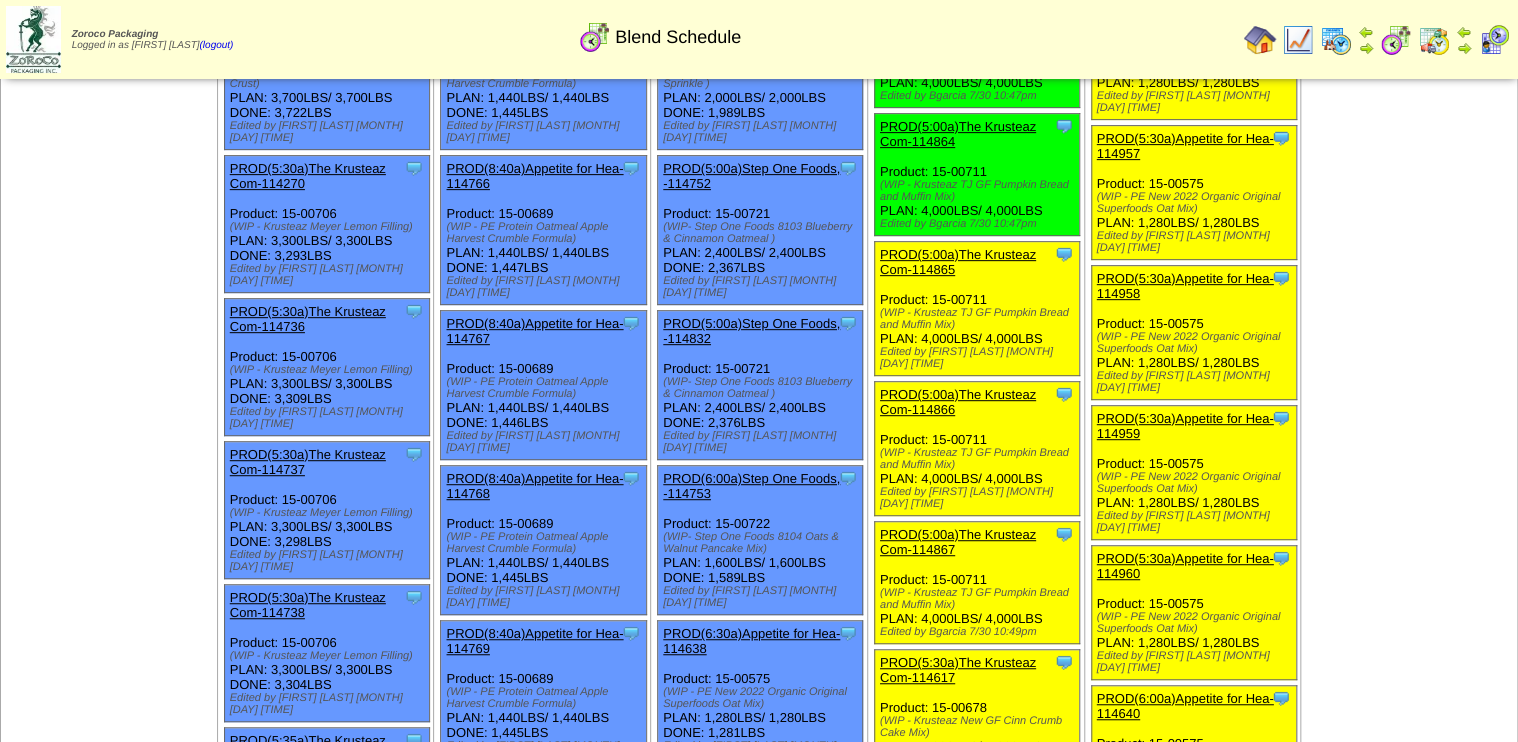 click on "PROD(5:00a)The Krusteaz Com-114865" at bounding box center [958, 262] 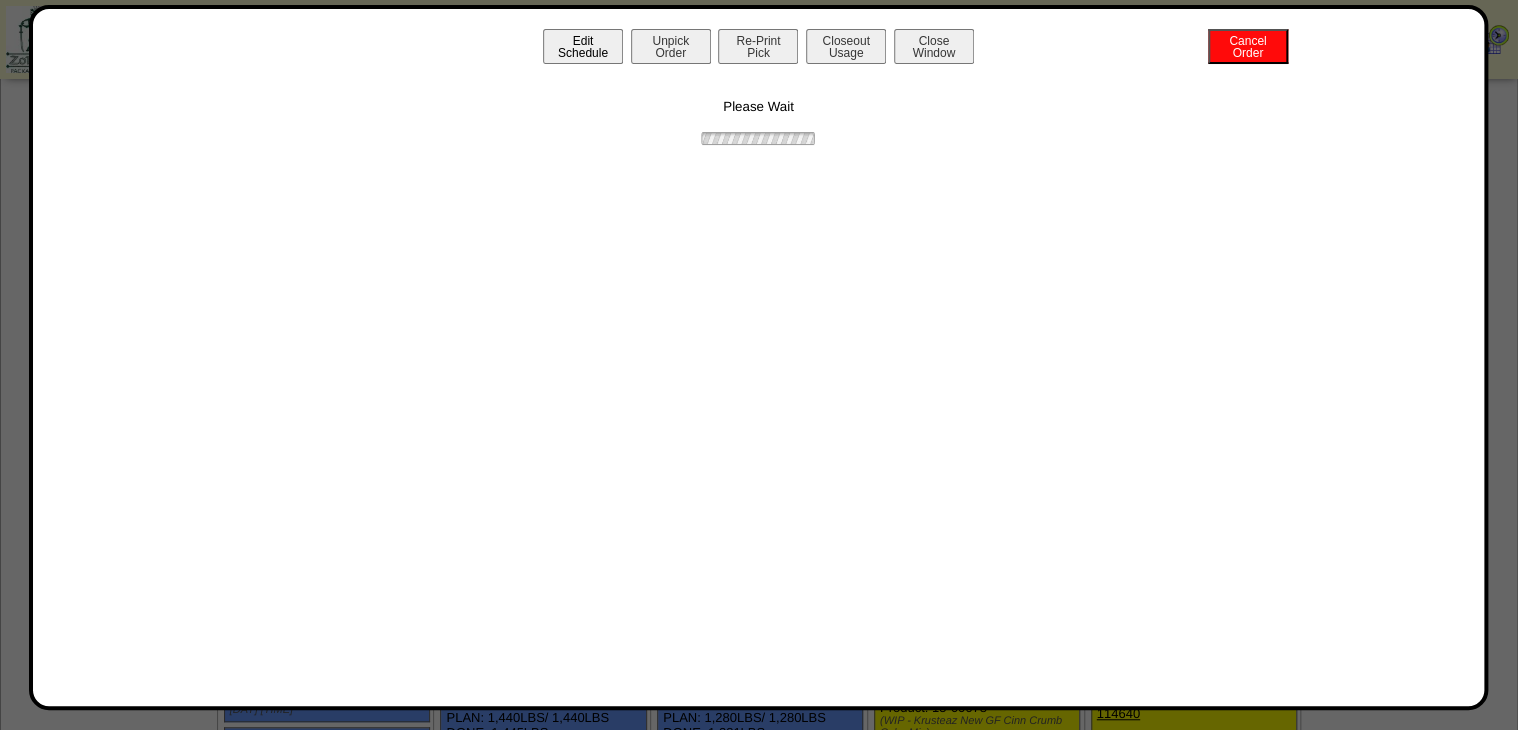 drag, startPoint x: 642, startPoint y: 49, endPoint x: 656, endPoint y: 48, distance: 14.035668 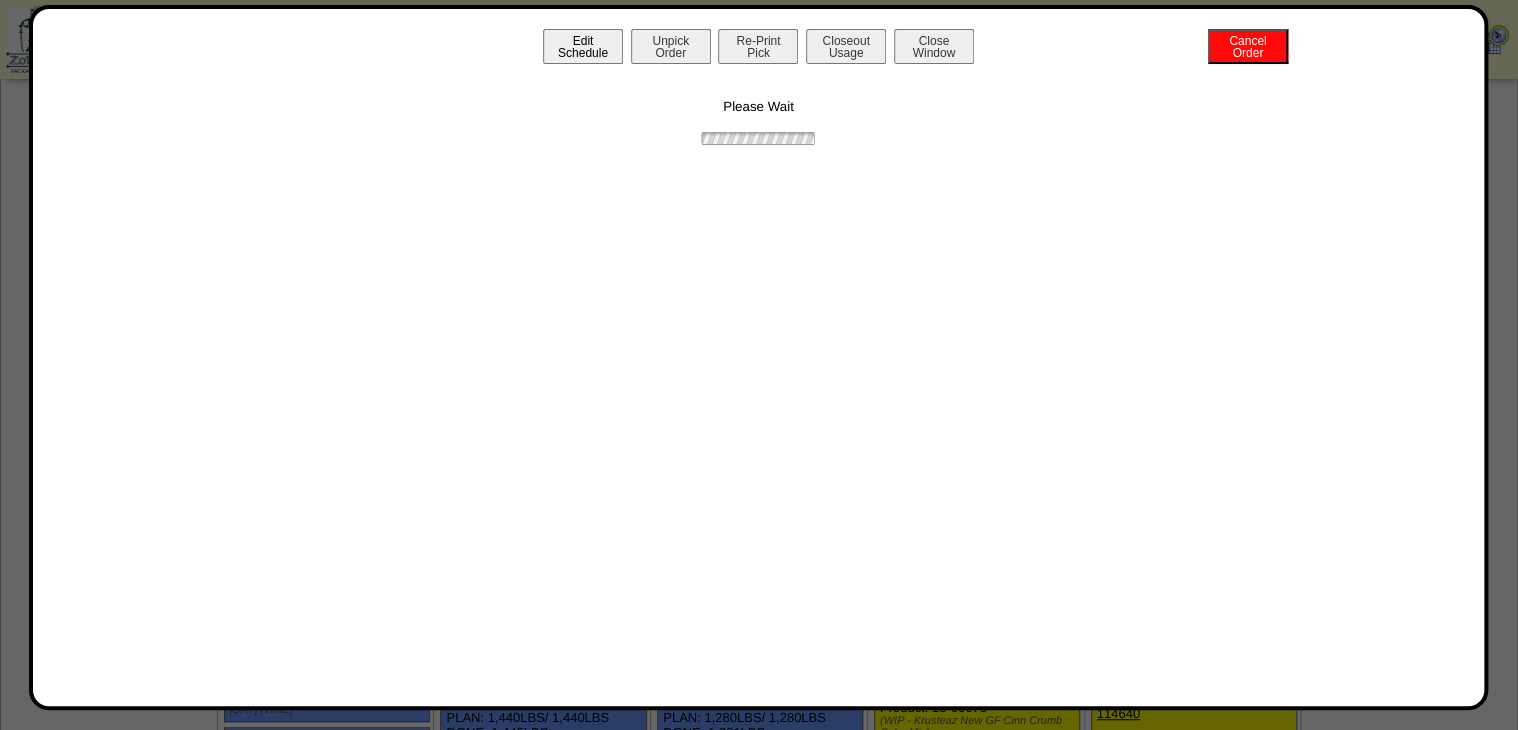 click on "Unpick Order" at bounding box center (671, 46) 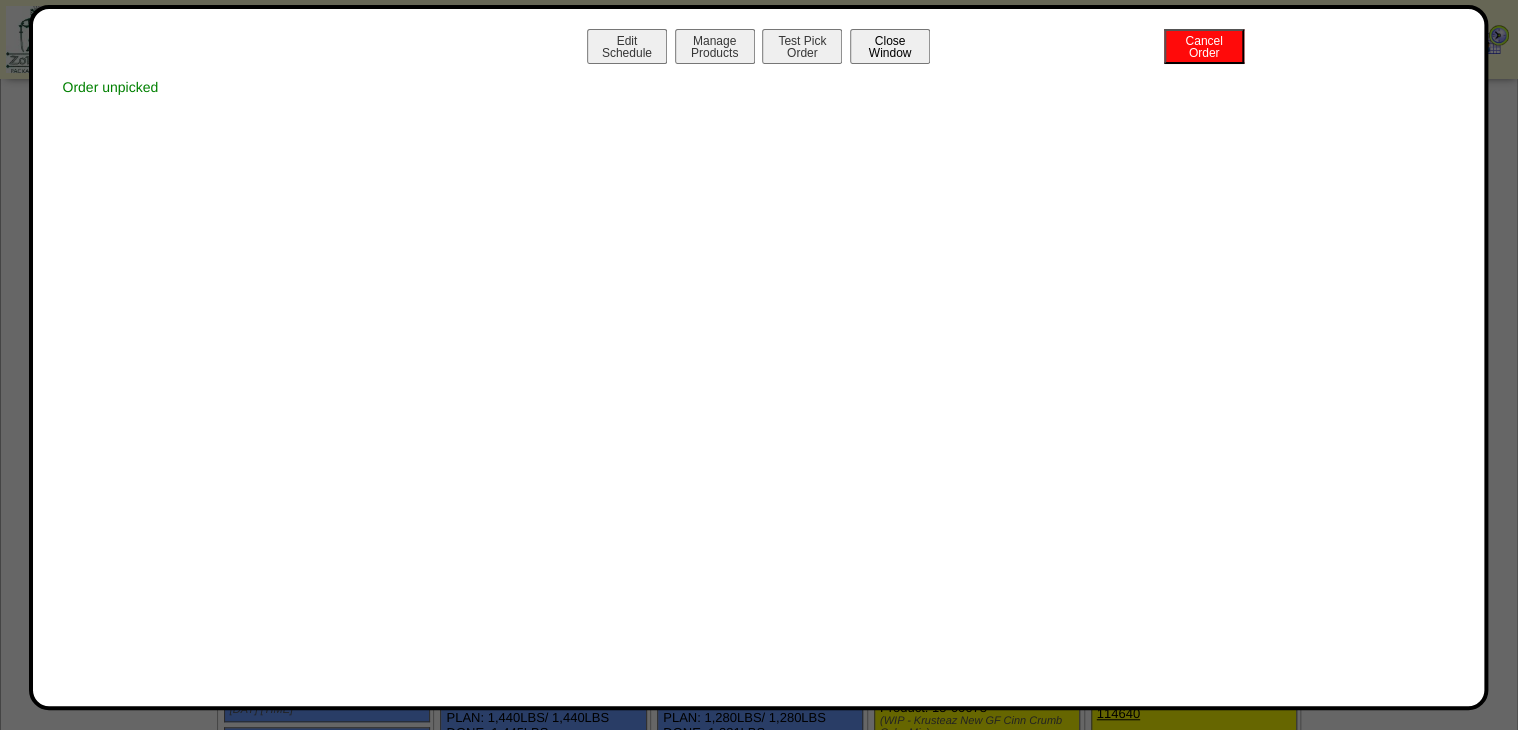 click on "Close Window" at bounding box center (890, 46) 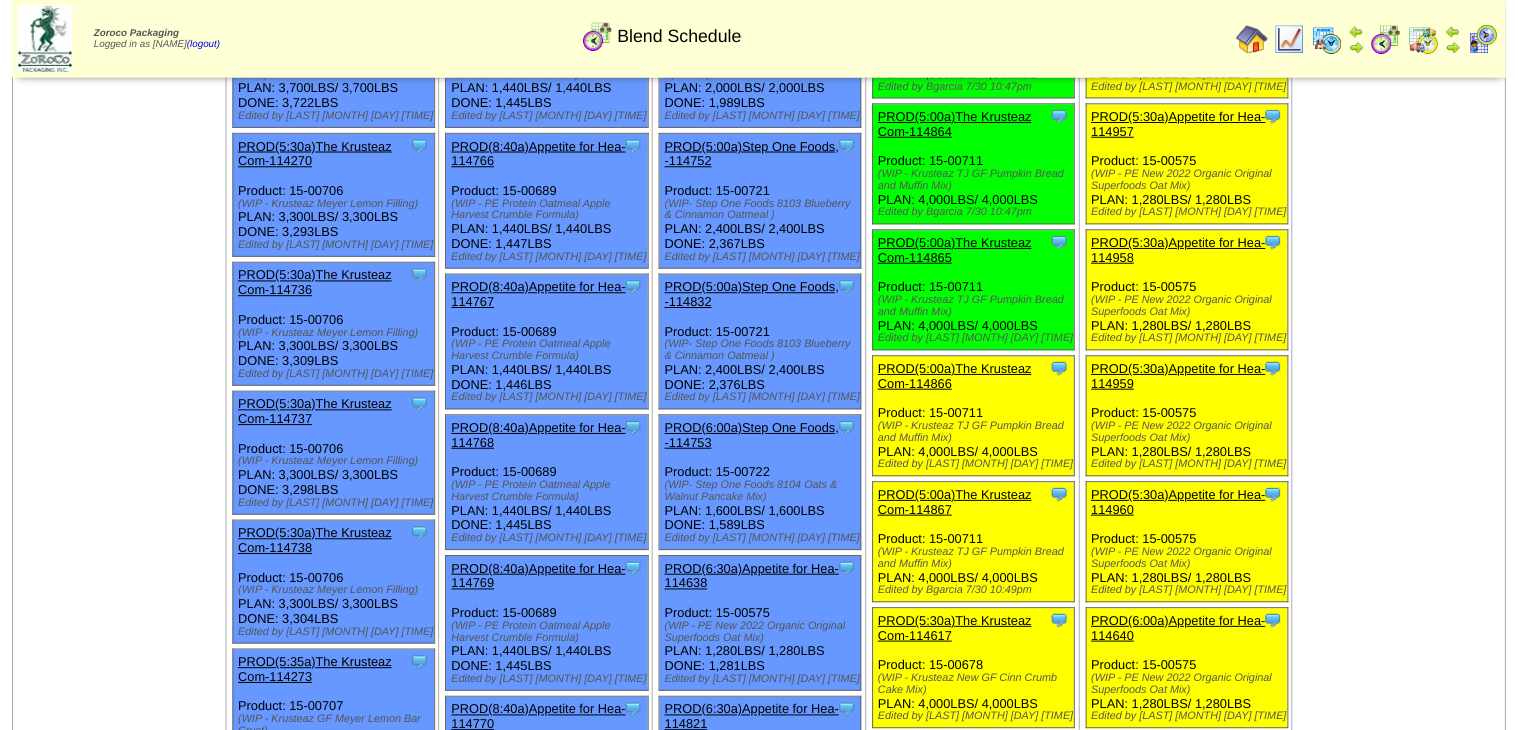 scroll, scrollTop: 320, scrollLeft: 0, axis: vertical 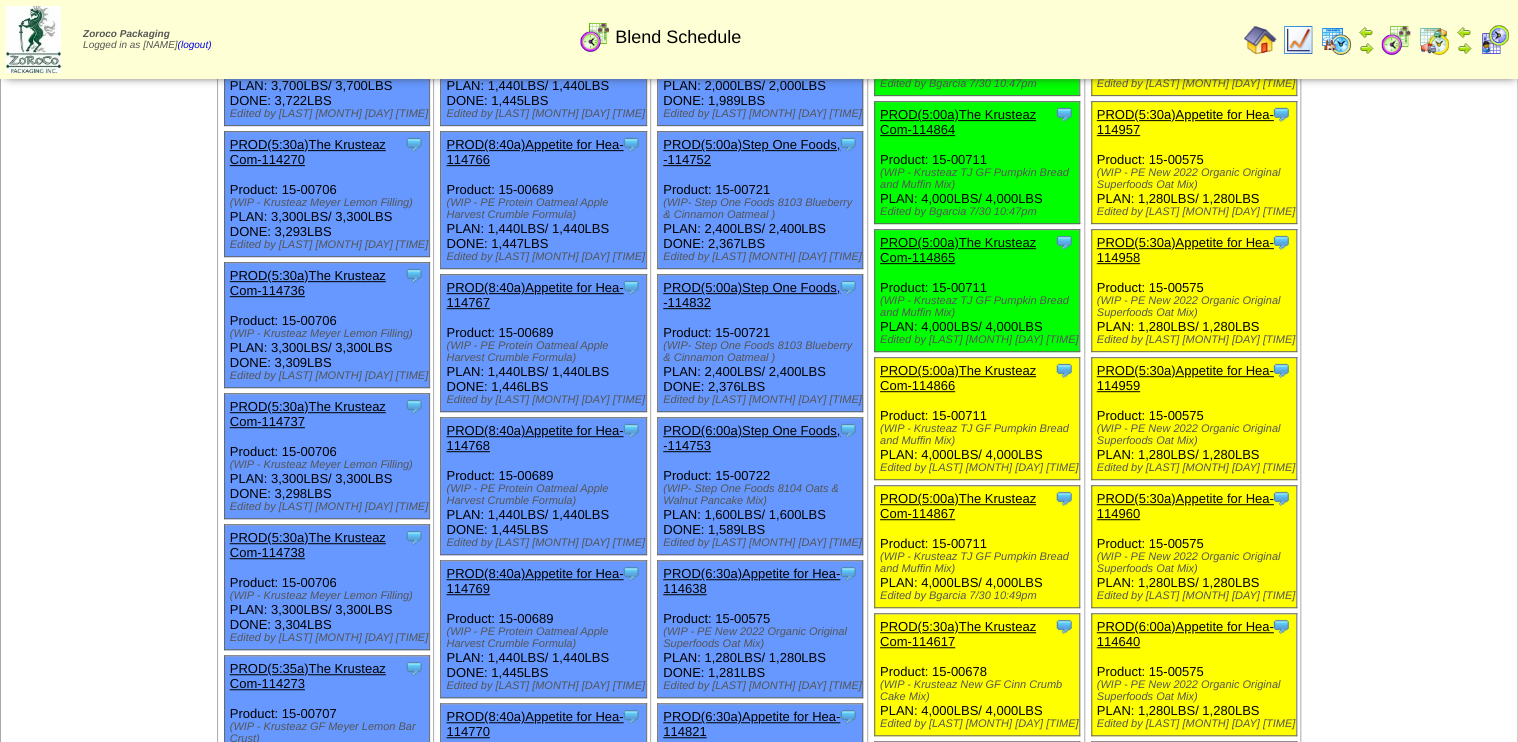 click on "PROD(5:00a)The Krusteaz Com-114866" at bounding box center [975, 378] 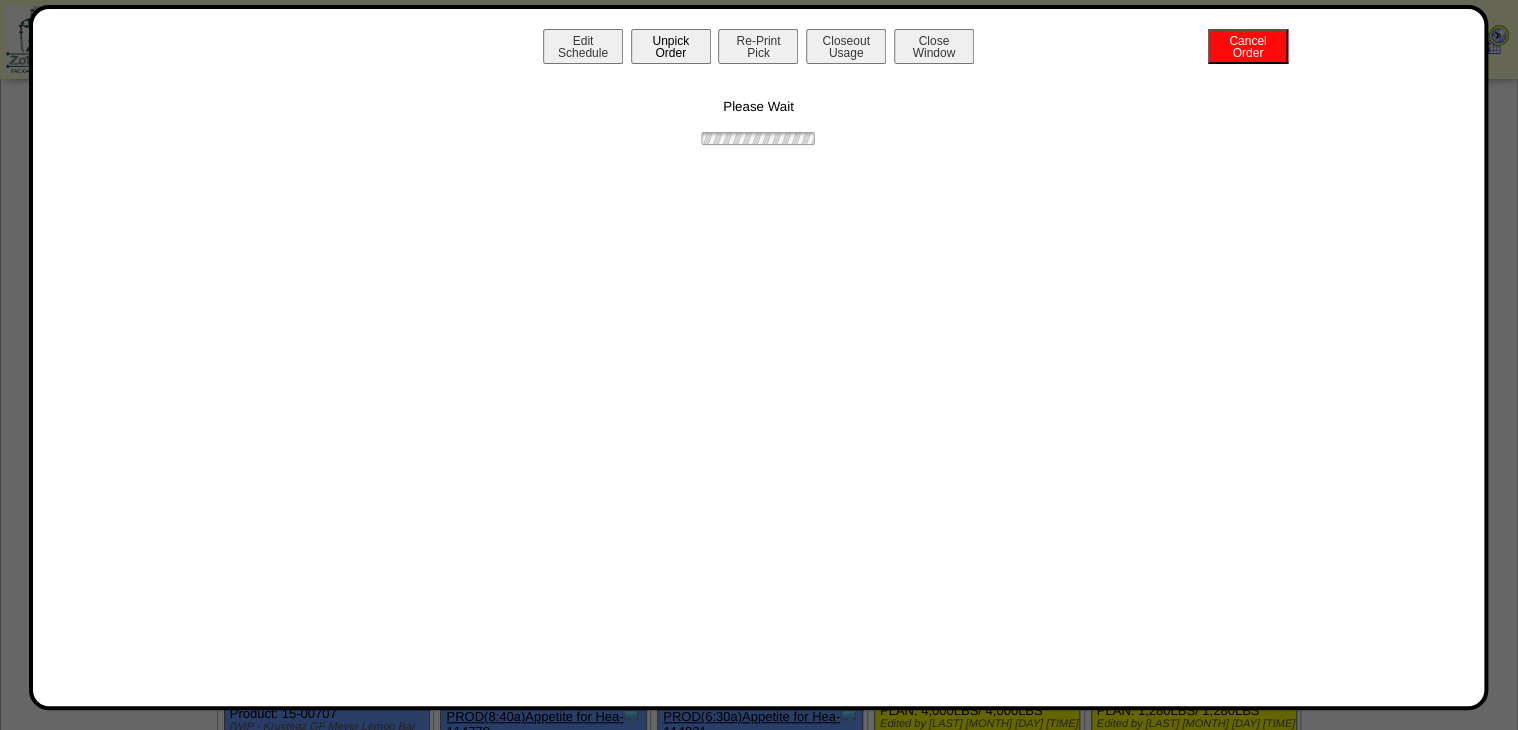 click on "Unpick Order" at bounding box center [671, 46] 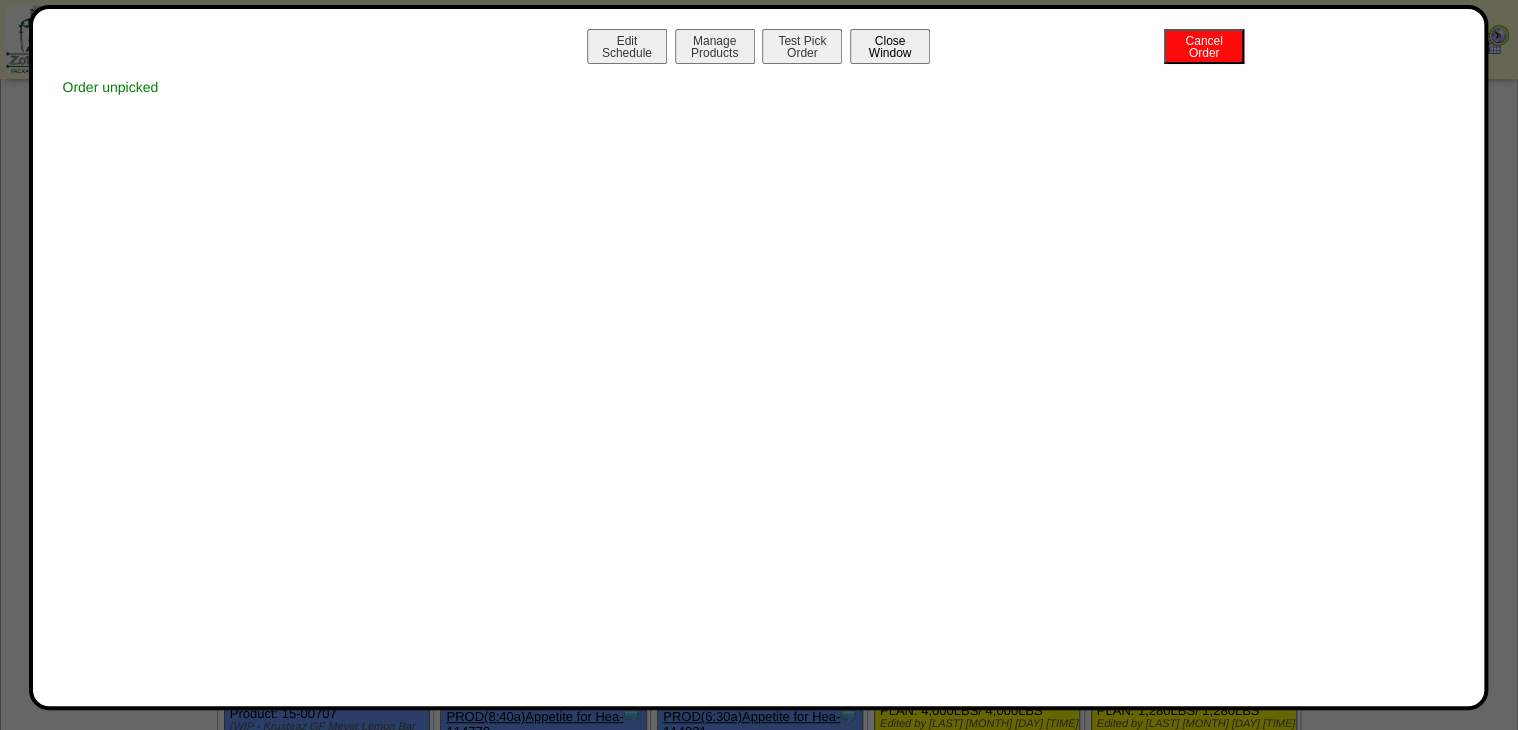 click on "Close Window" at bounding box center [890, 46] 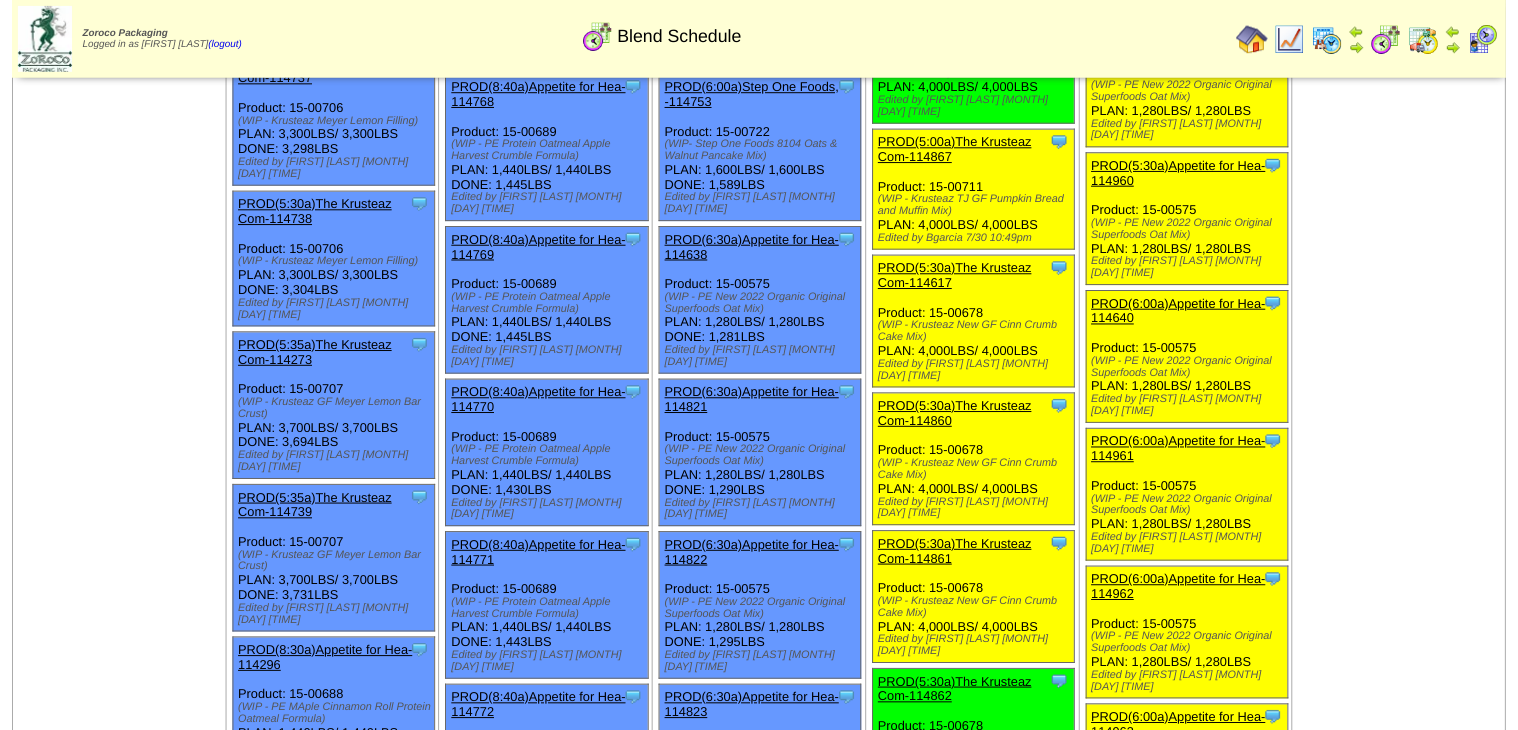 scroll, scrollTop: 720, scrollLeft: 0, axis: vertical 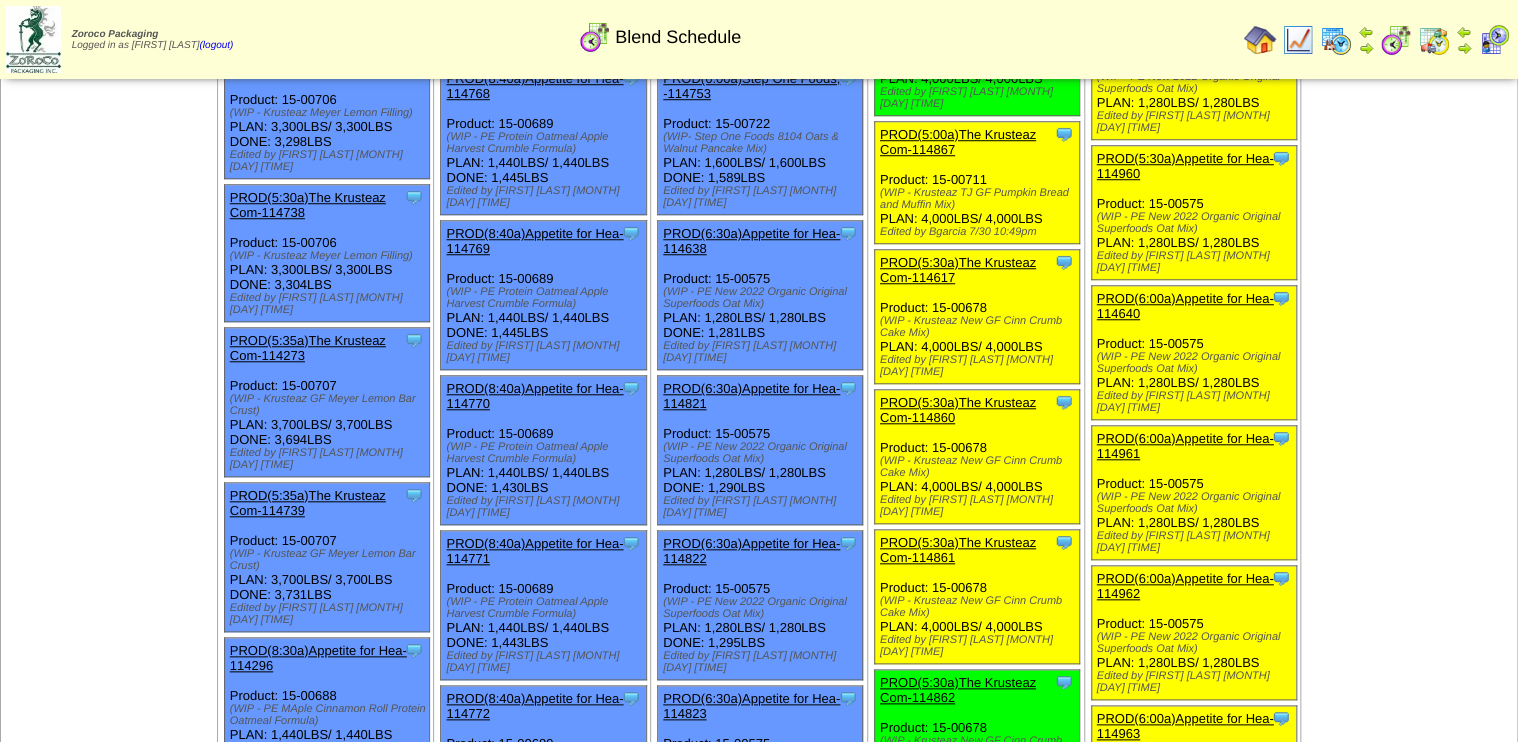 click on "PROD(5:00a)The Krusteaz Com-114867" at bounding box center [958, 142] 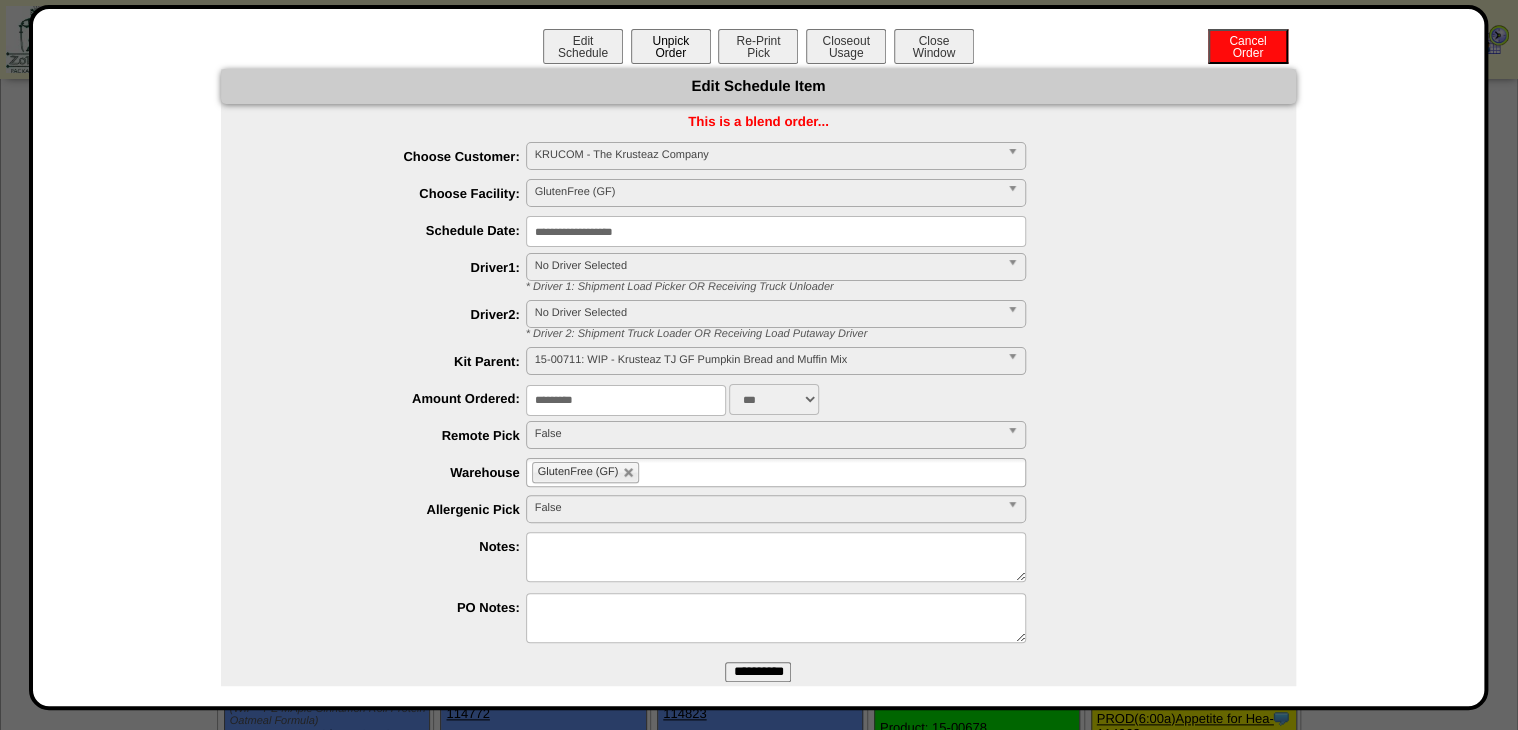 click on "Unpick Order" at bounding box center [671, 46] 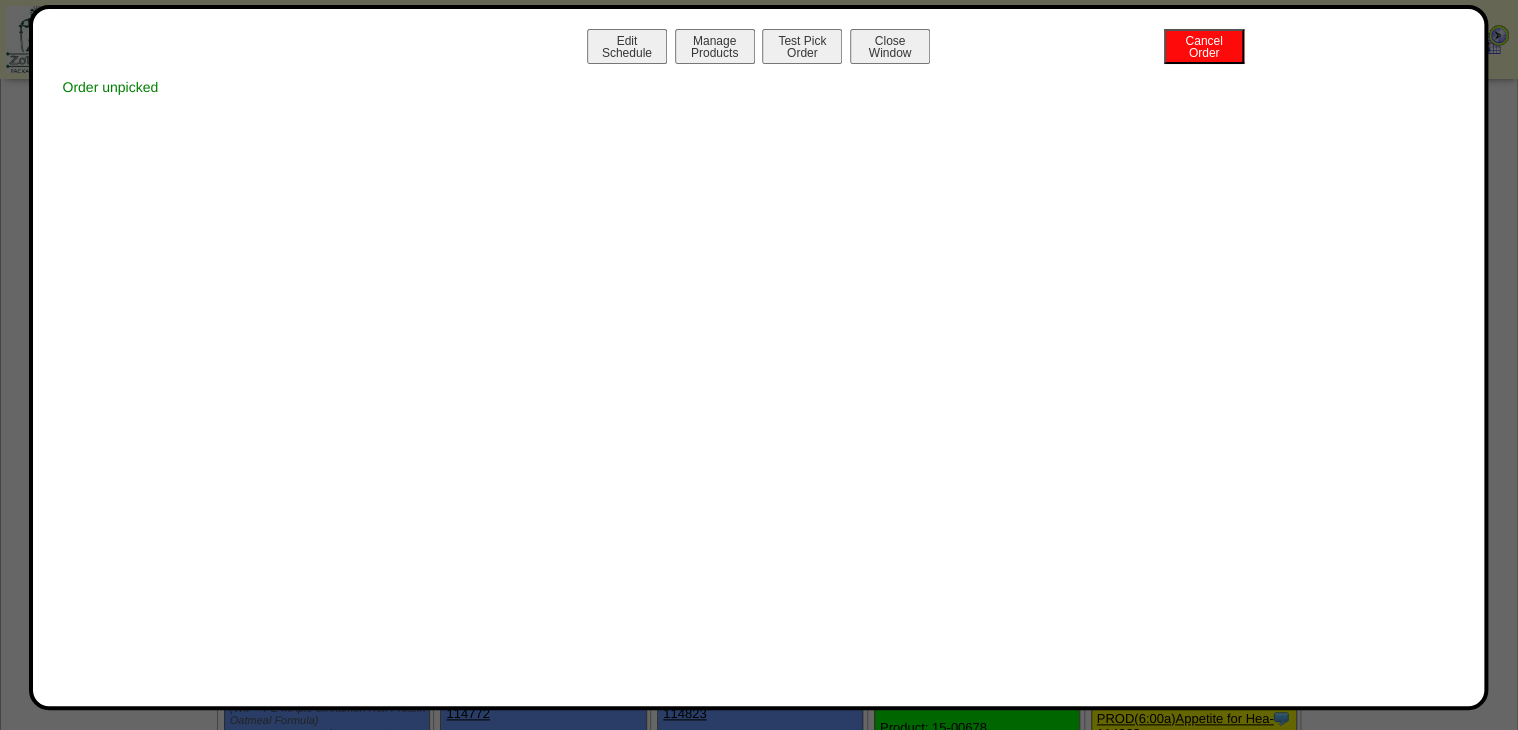 click on "Close Window" at bounding box center [890, 46] 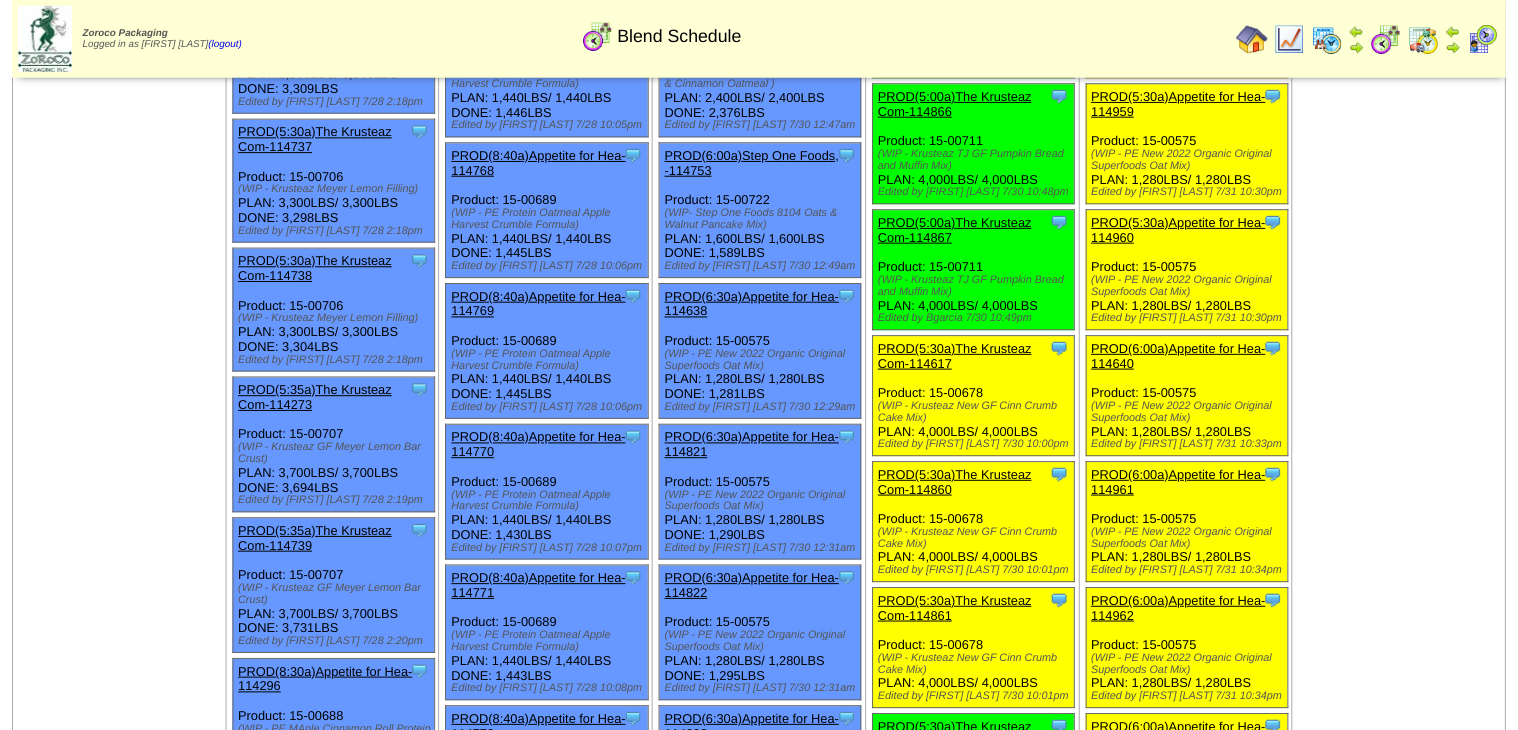 scroll, scrollTop: 640, scrollLeft: 0, axis: vertical 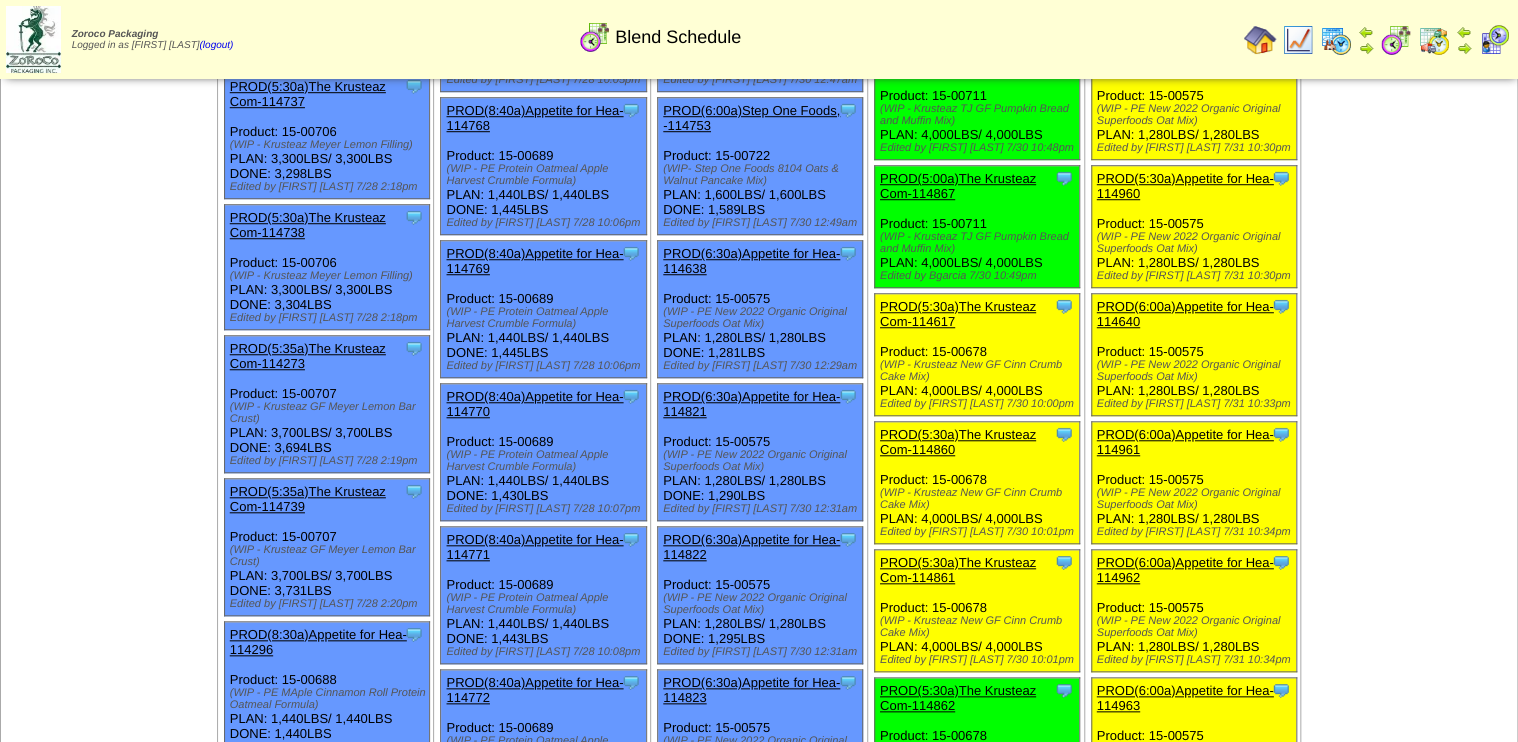 click on "PROD(5:30a)The Krusteaz Com-114617" at bounding box center (958, 314) 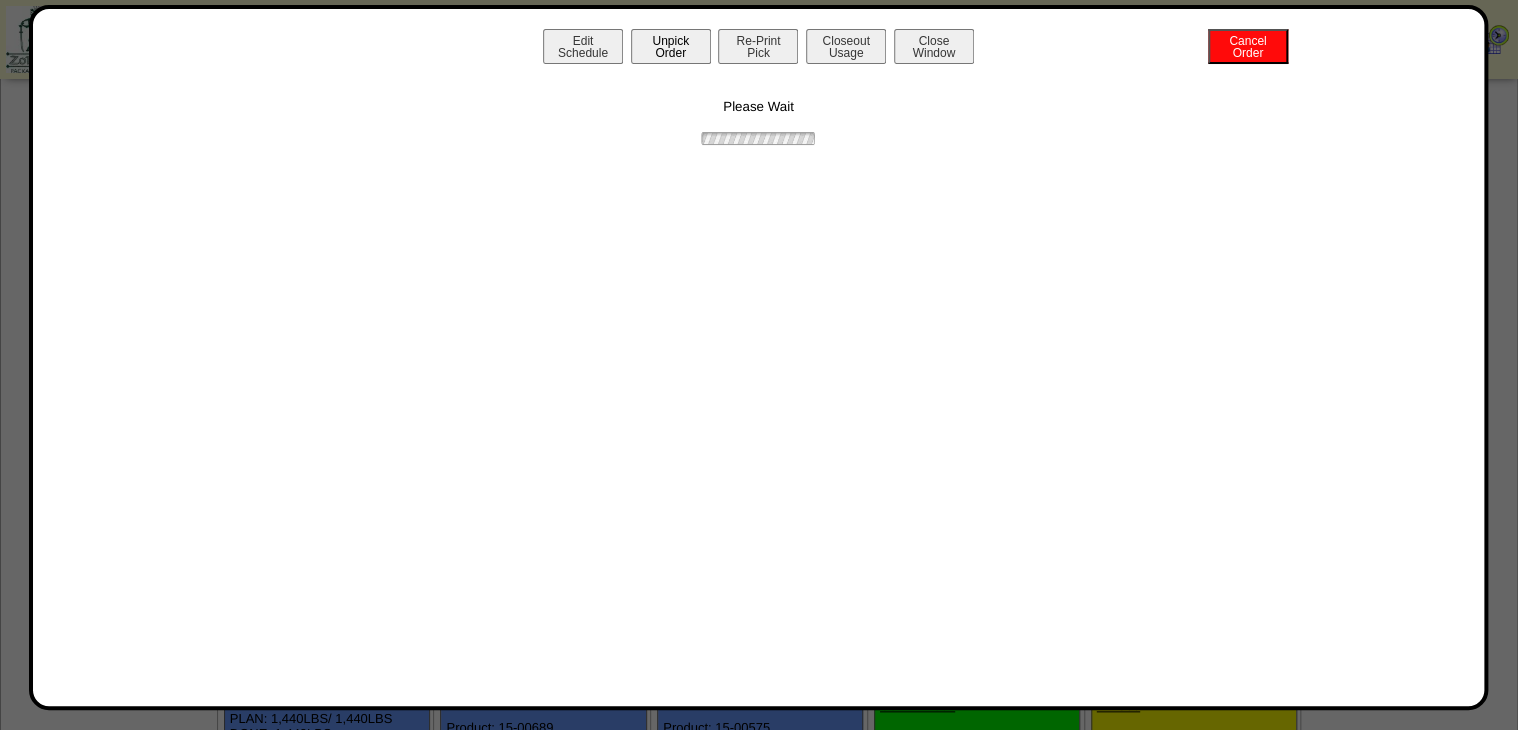 click on "Unpick Order" at bounding box center [671, 46] 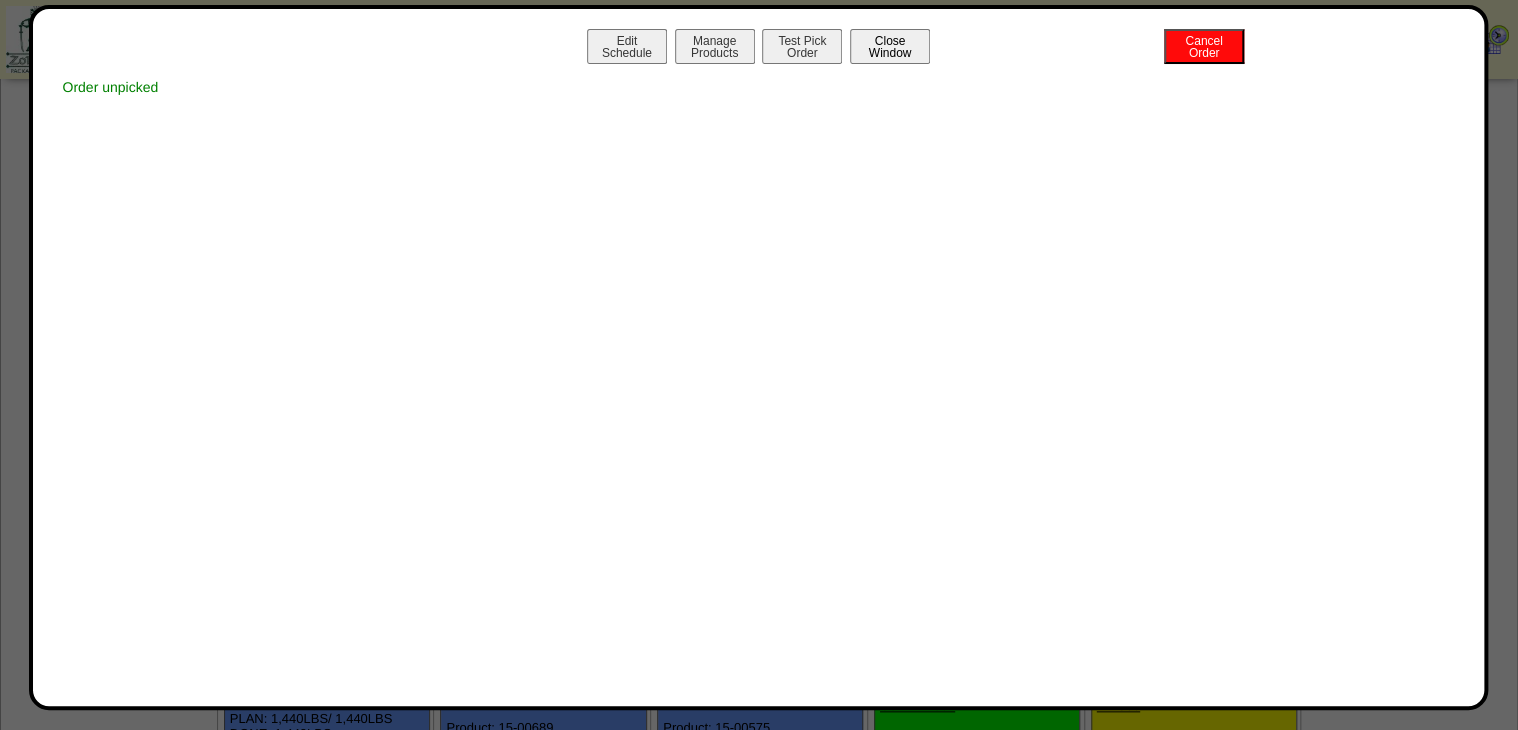 click on "Close Window" at bounding box center (890, 46) 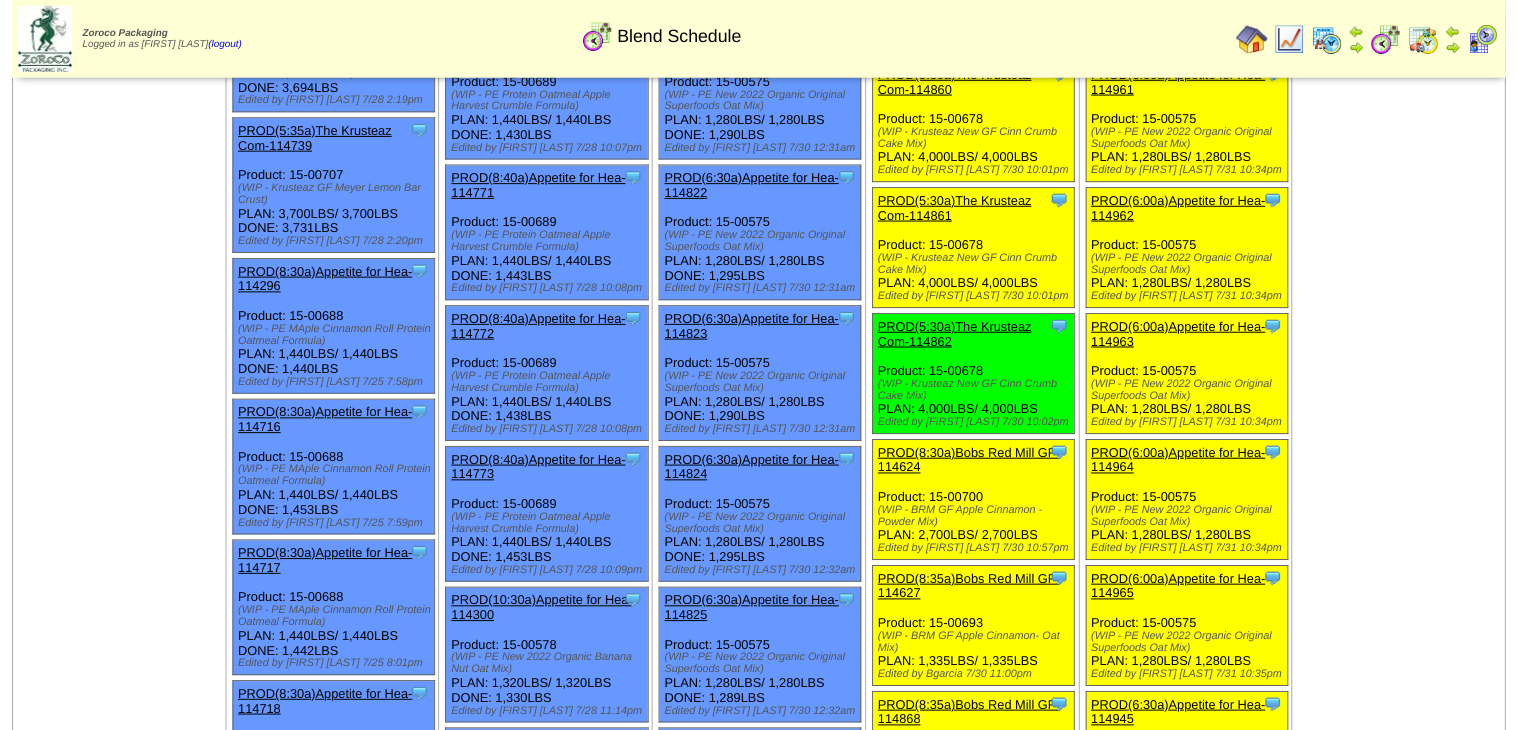 scroll, scrollTop: 960, scrollLeft: 0, axis: vertical 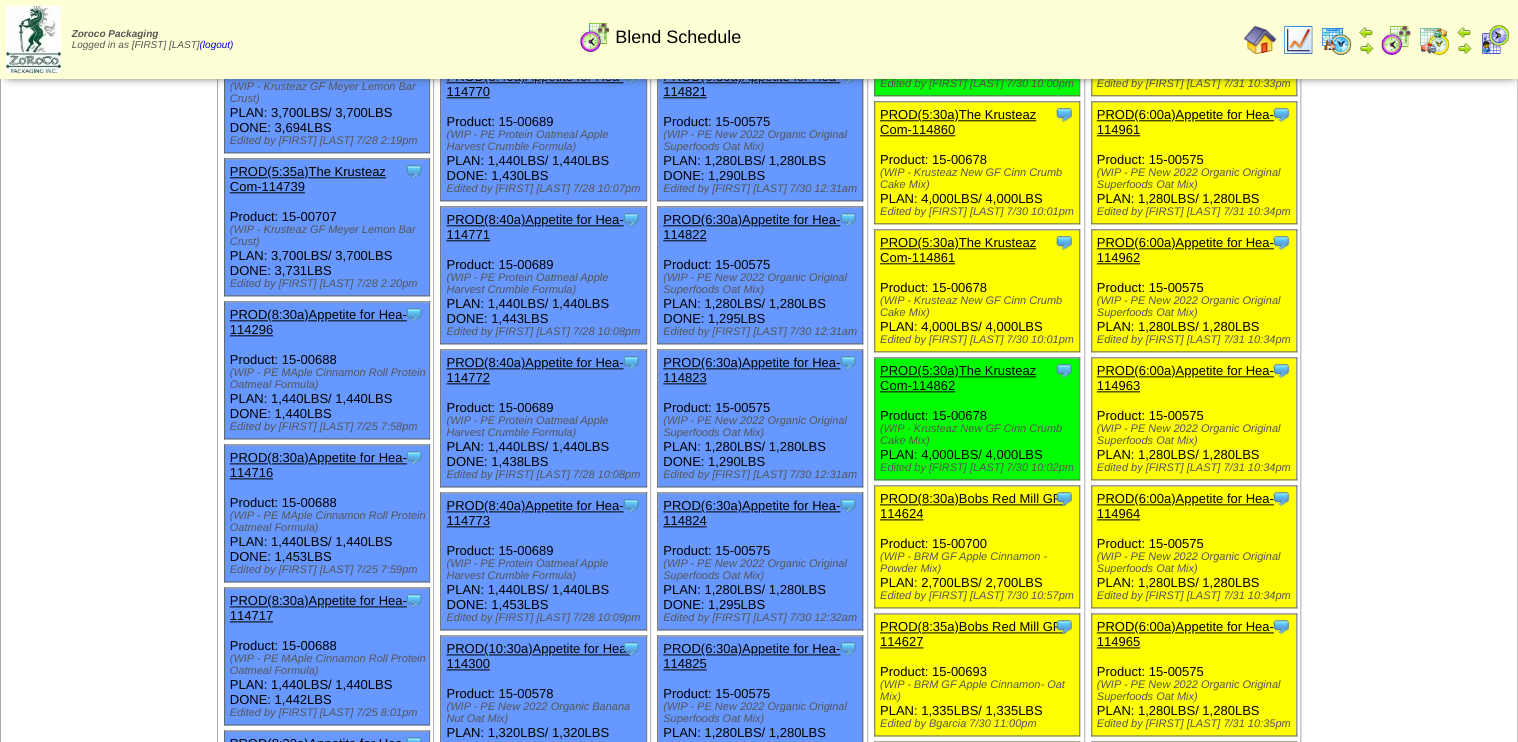 click on "PROD(5:30a)The Krusteaz Com-114860" at bounding box center [958, 122] 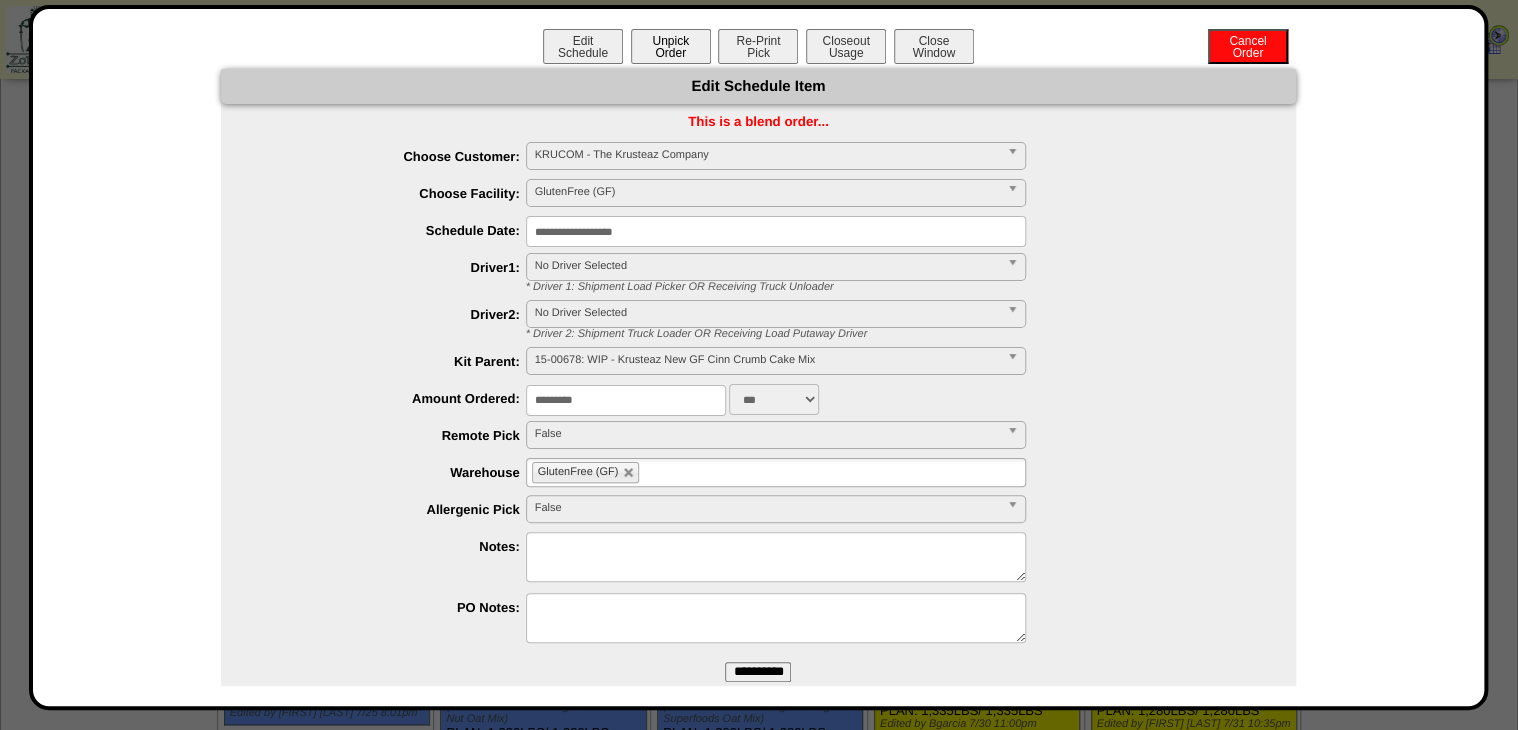 click on "Unpick Order" at bounding box center [671, 46] 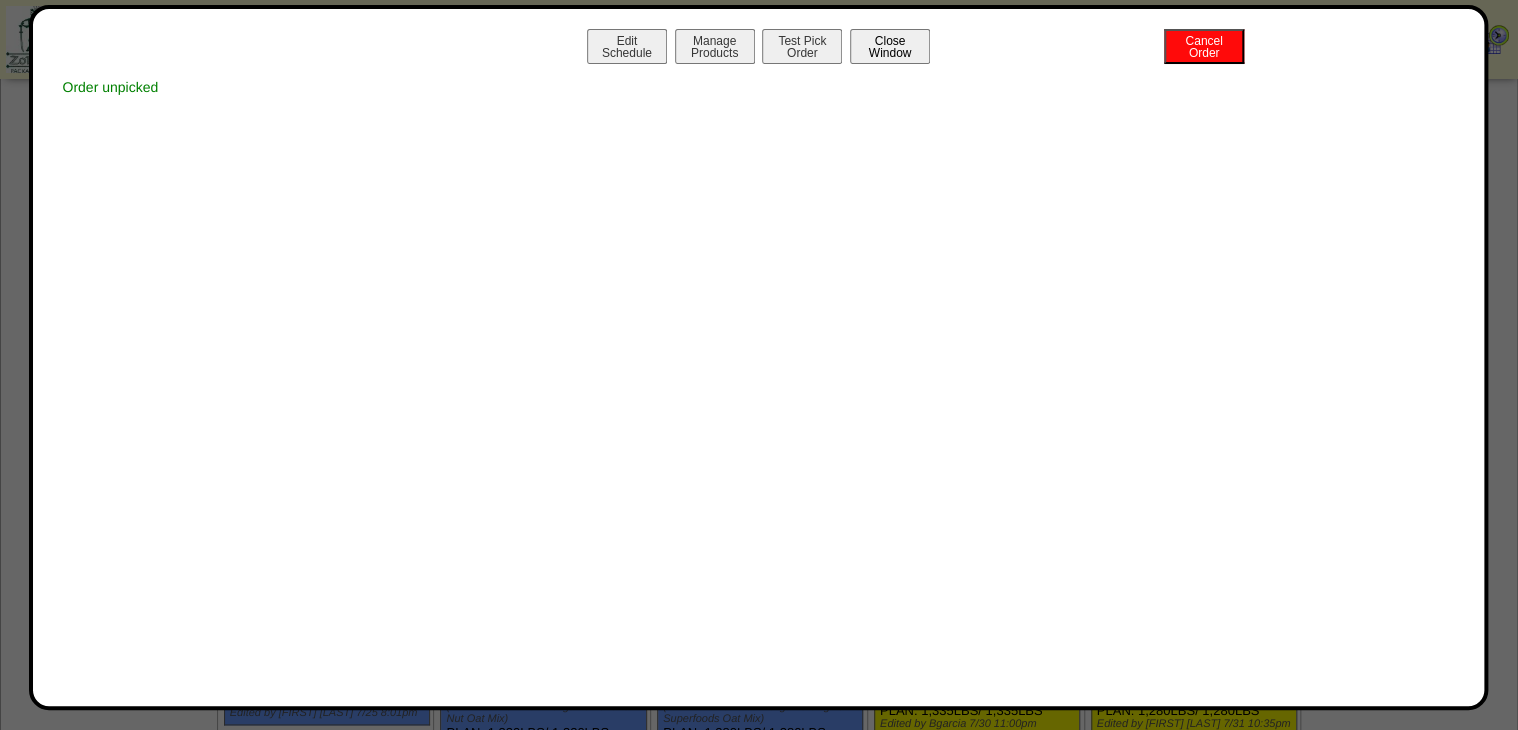click on "Close Window" at bounding box center (890, 46) 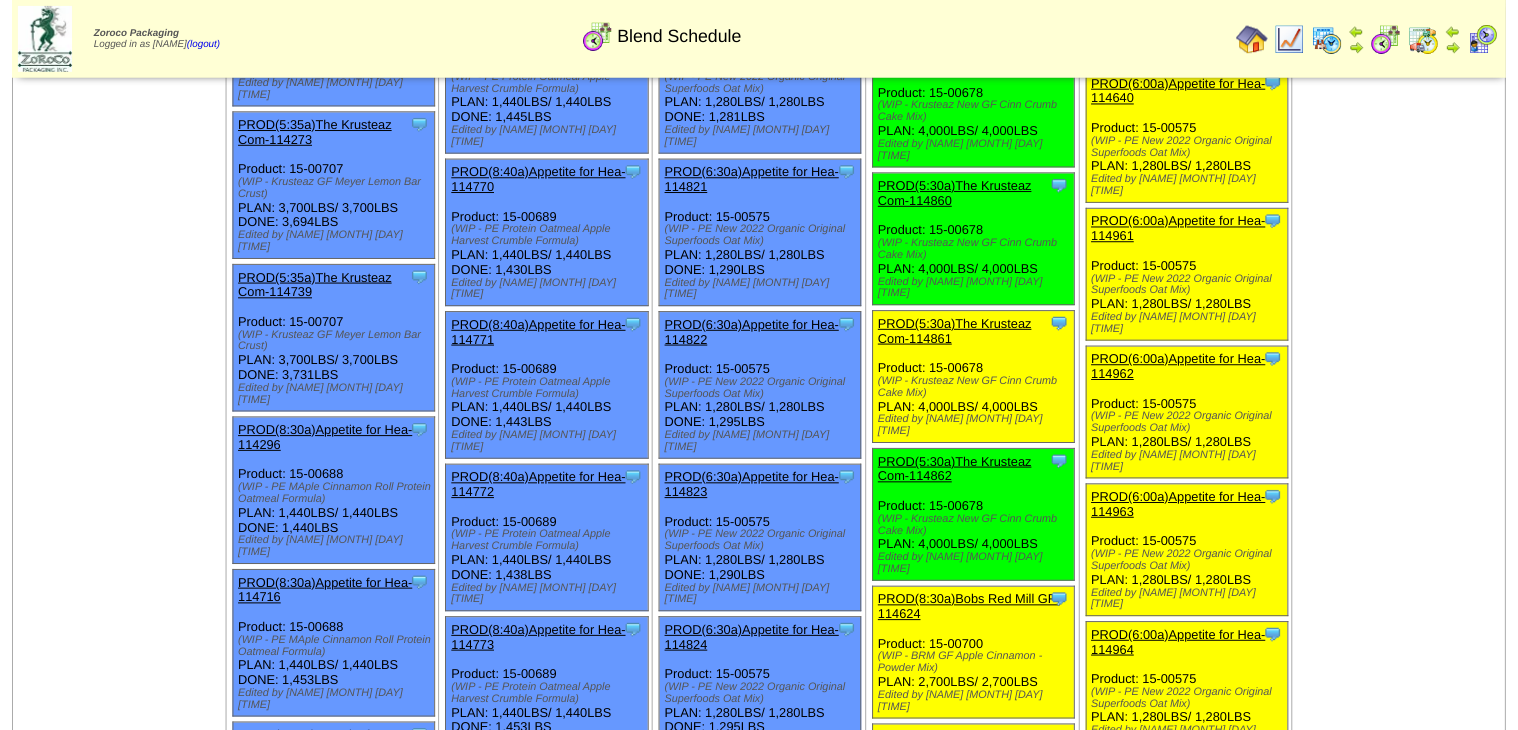 scroll, scrollTop: 960, scrollLeft: 0, axis: vertical 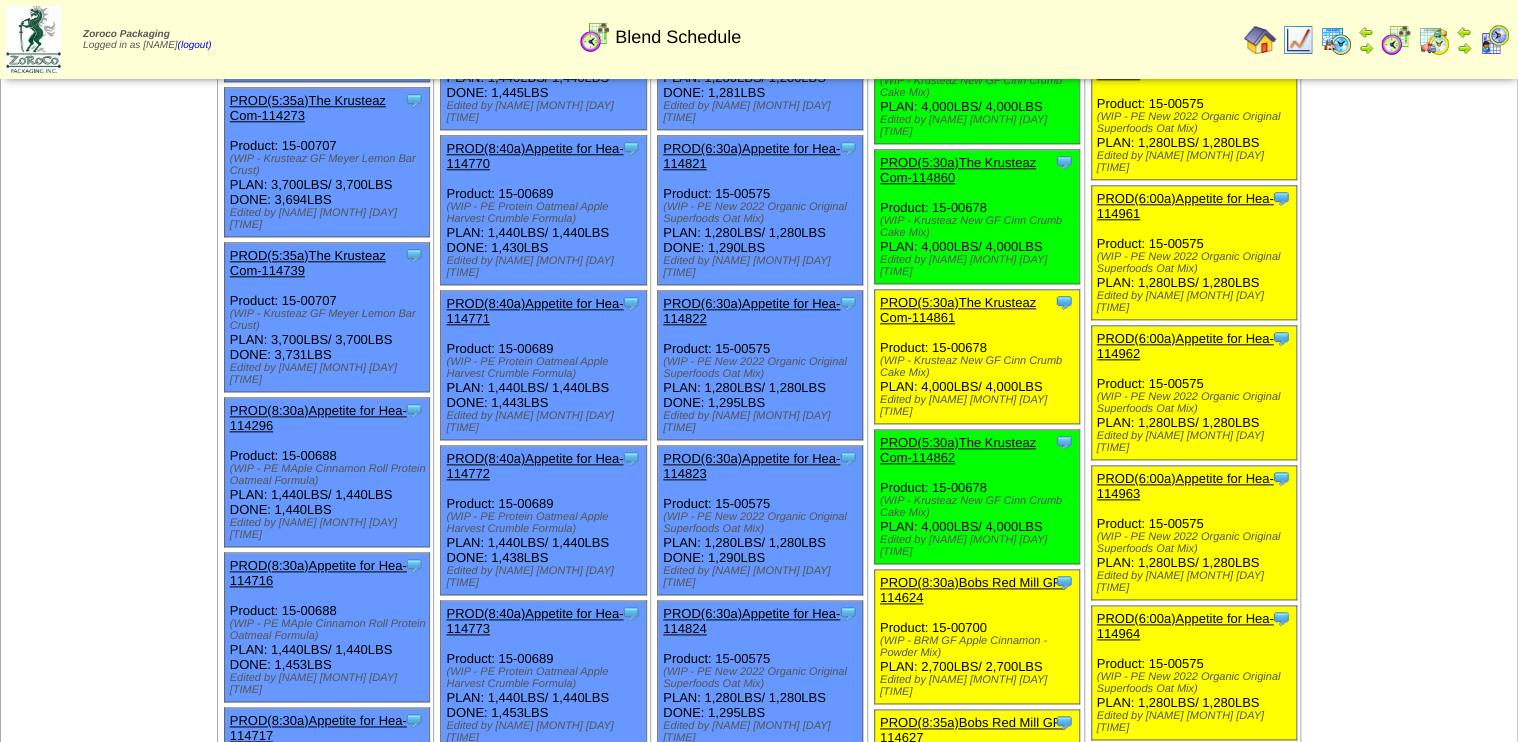 click on "PROD(5:30a)The Krusteaz Com-114861" at bounding box center [958, 310] 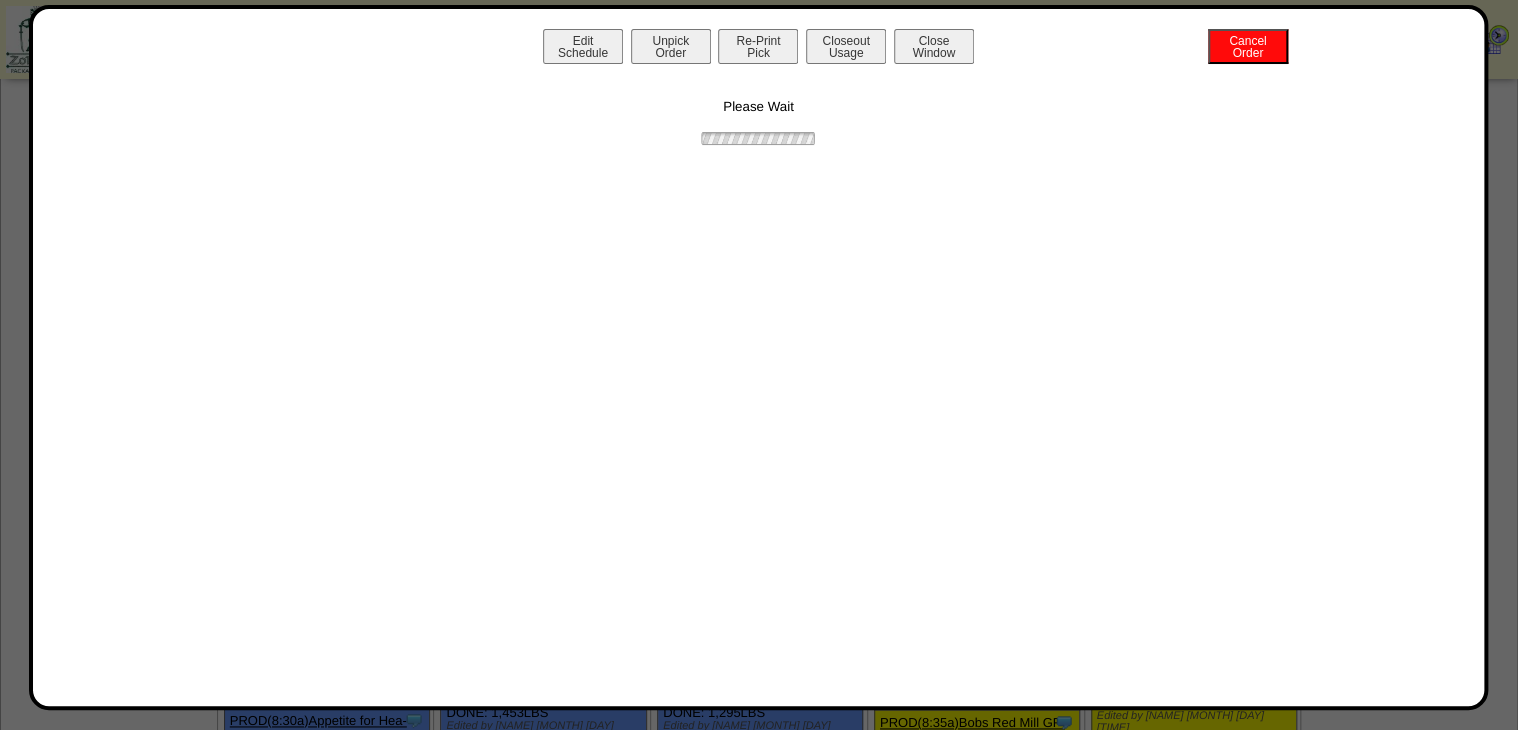 click on "Edit Schedule
Unpick Order
Re-Print Pick
Closeout Usage
Cancel Order
Close Window" at bounding box center (759, 49) 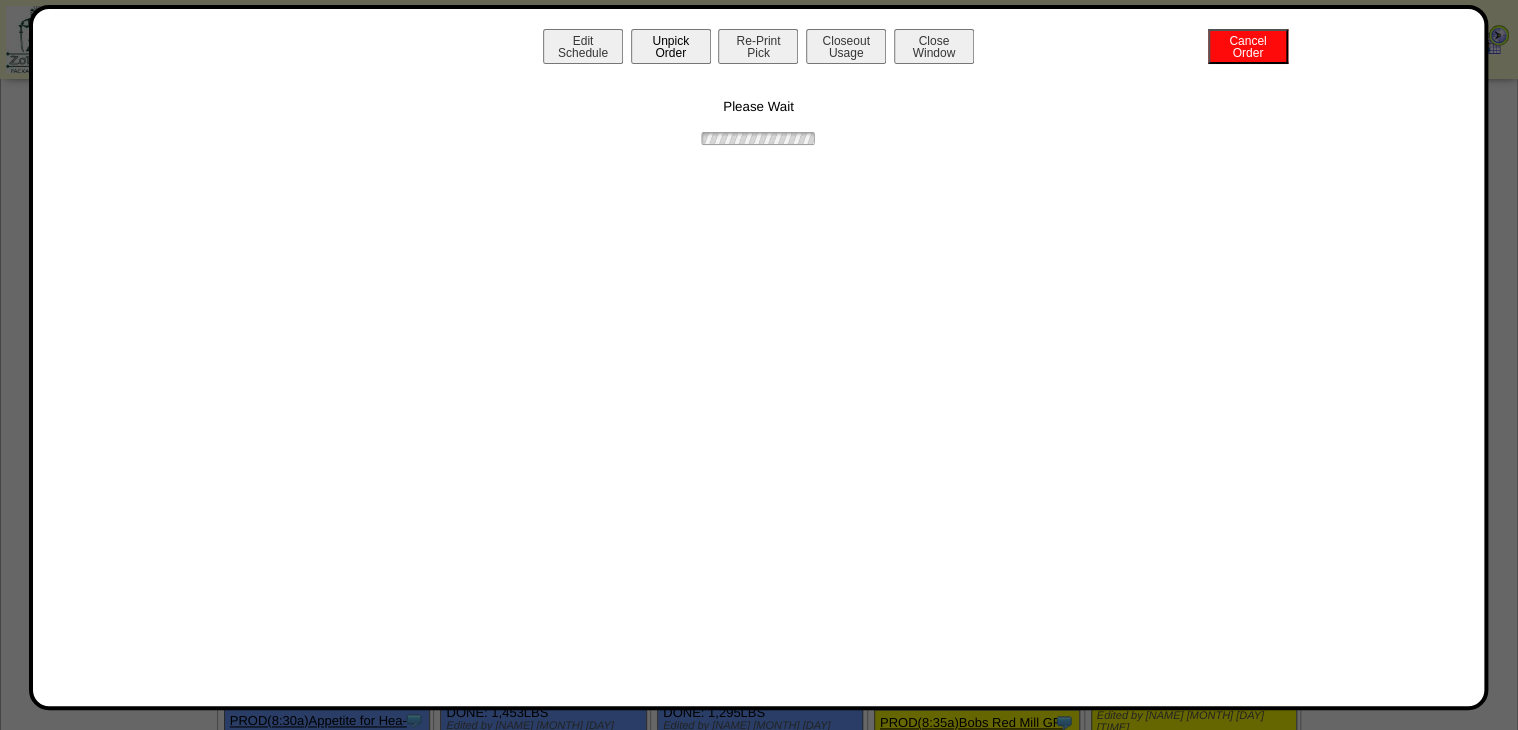 click on "Unpick Order" at bounding box center (671, 46) 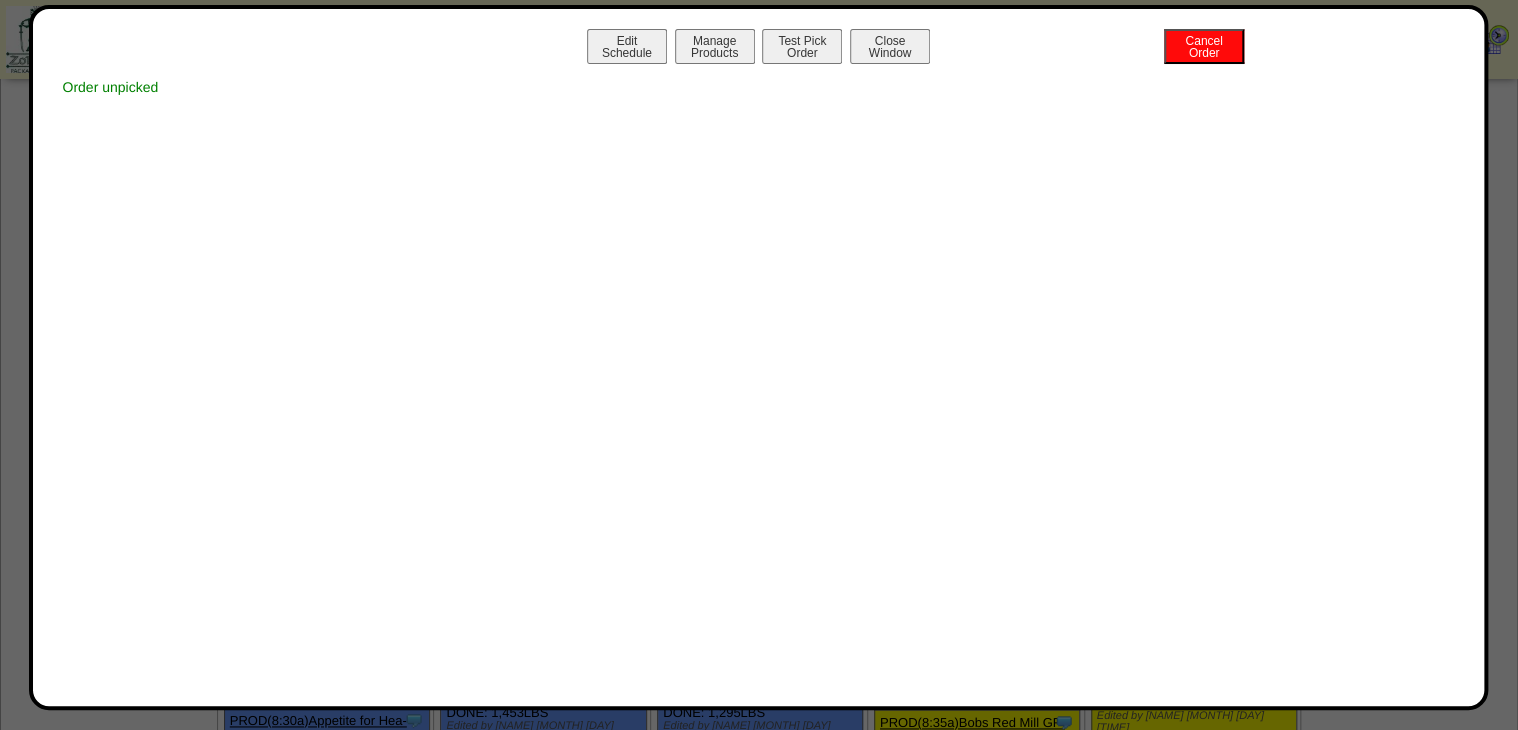 click on "Close Window" at bounding box center [890, 46] 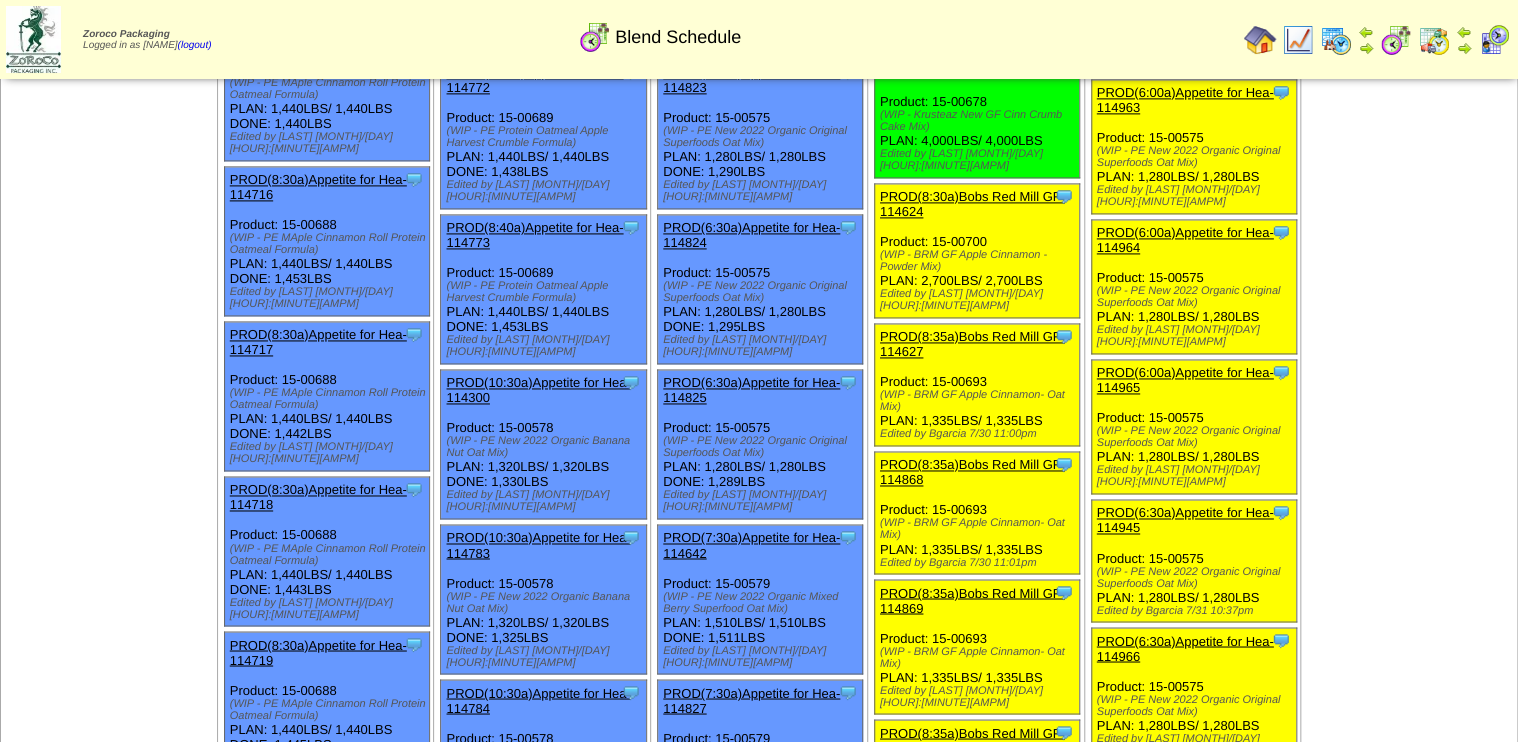 scroll, scrollTop: 1360, scrollLeft: 0, axis: vertical 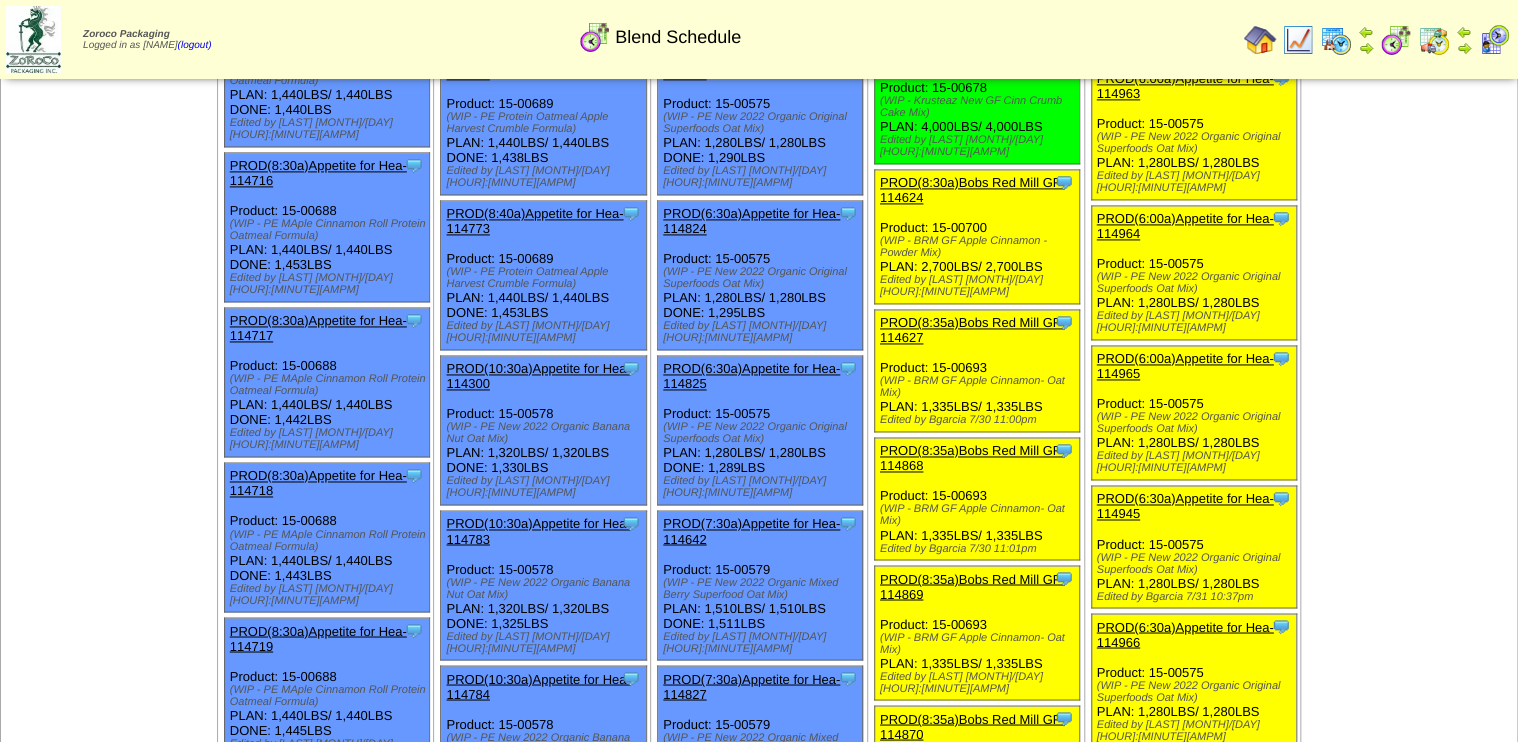 click at bounding box center [1298, 40] 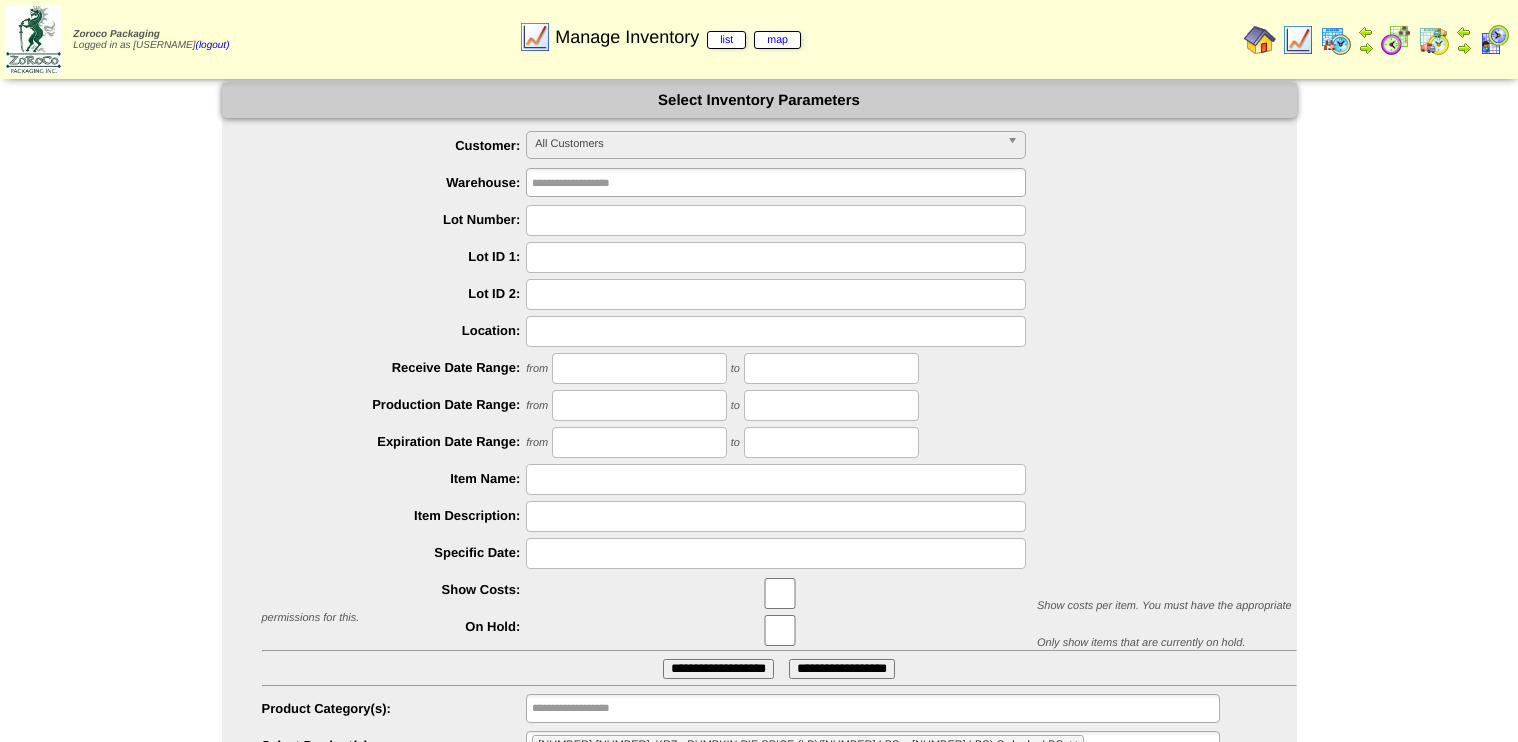 scroll, scrollTop: 0, scrollLeft: 0, axis: both 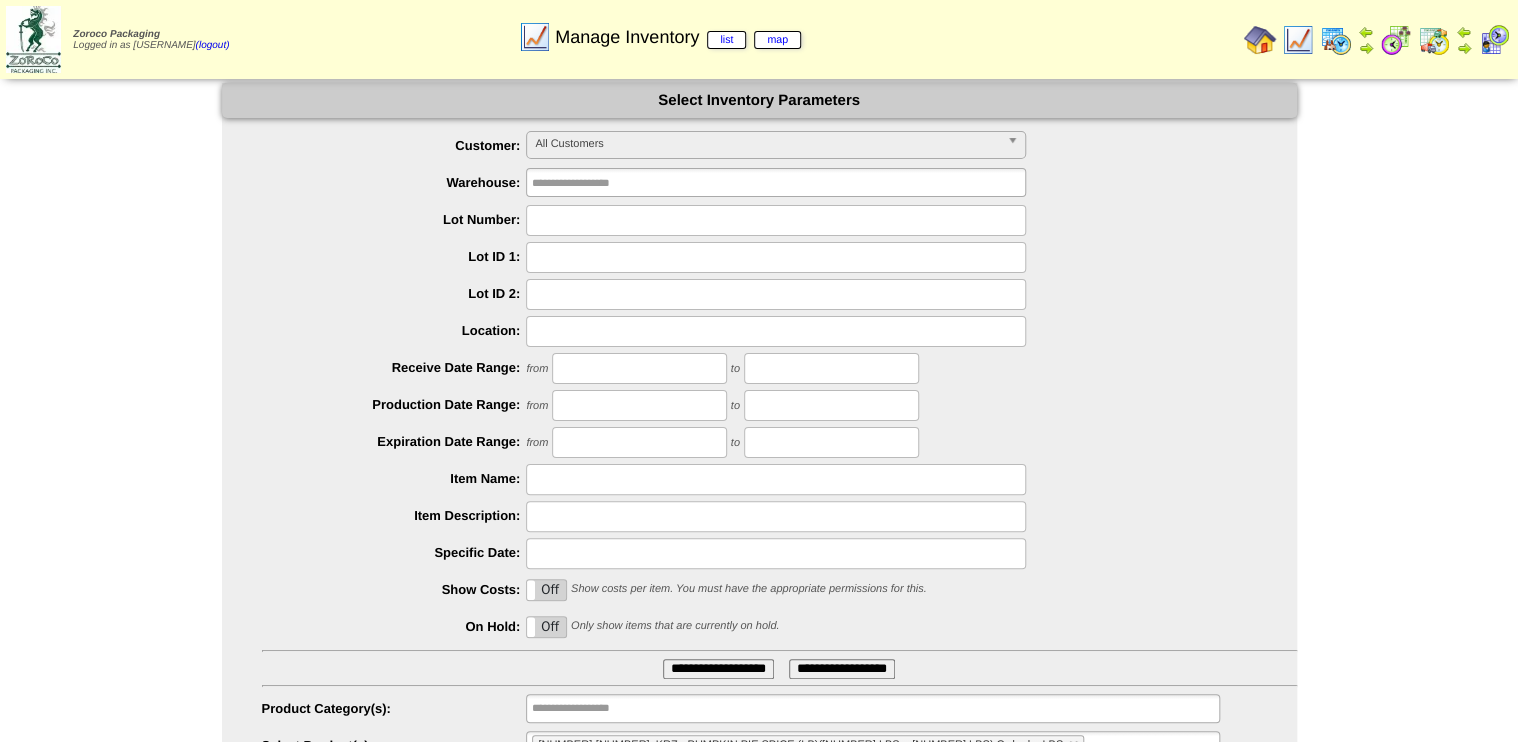 click at bounding box center [776, 220] 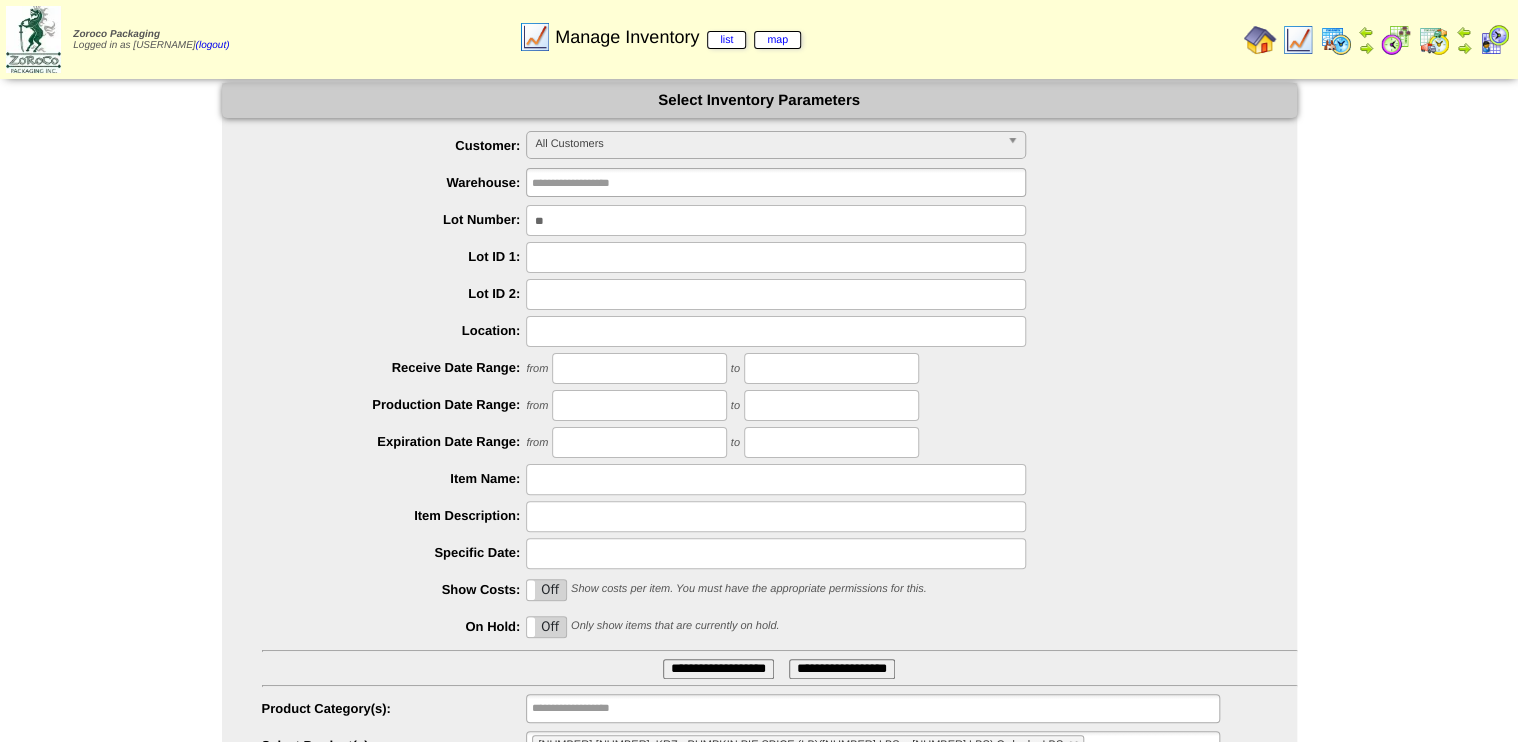 type on "***" 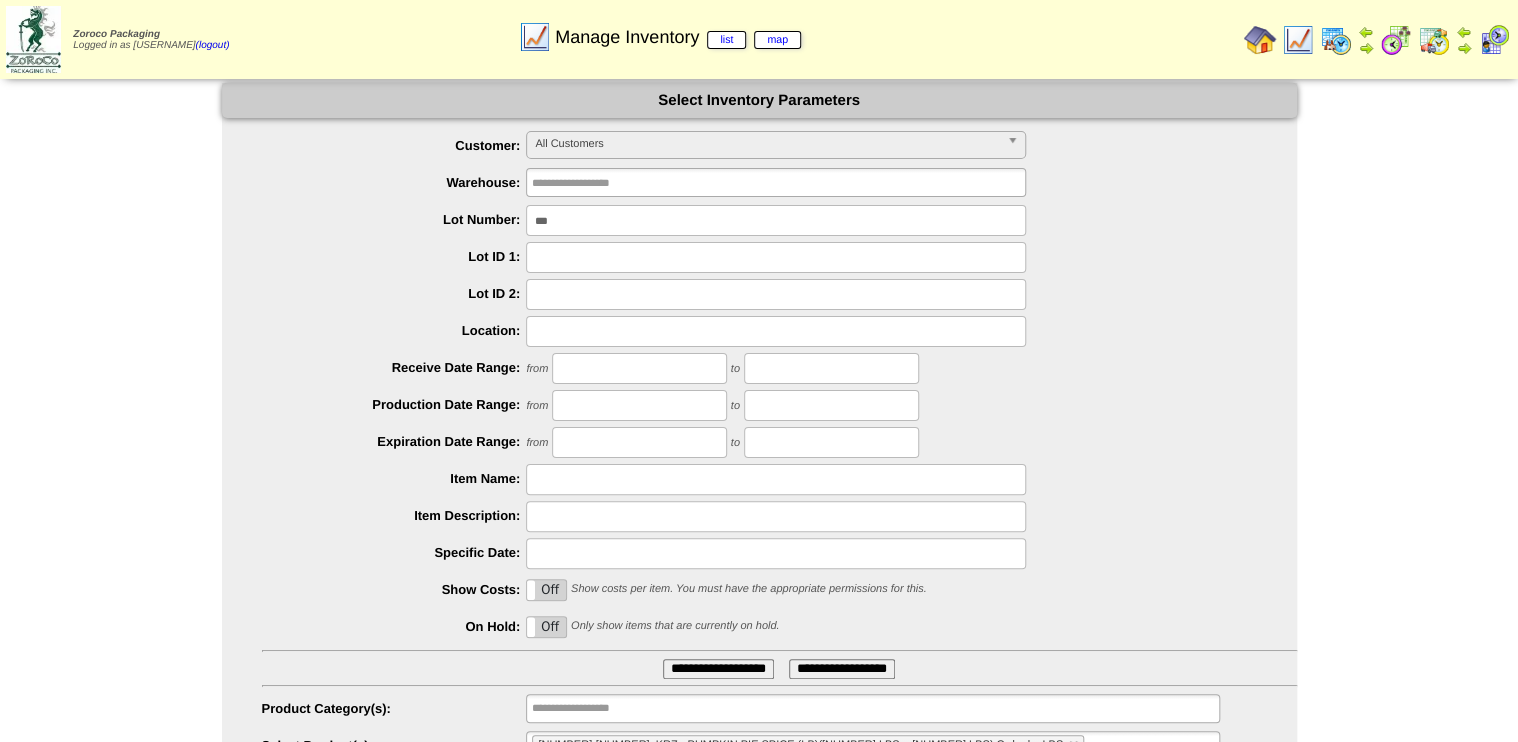 drag, startPoint x: 576, startPoint y: 212, endPoint x: 451, endPoint y: 232, distance: 126.58989 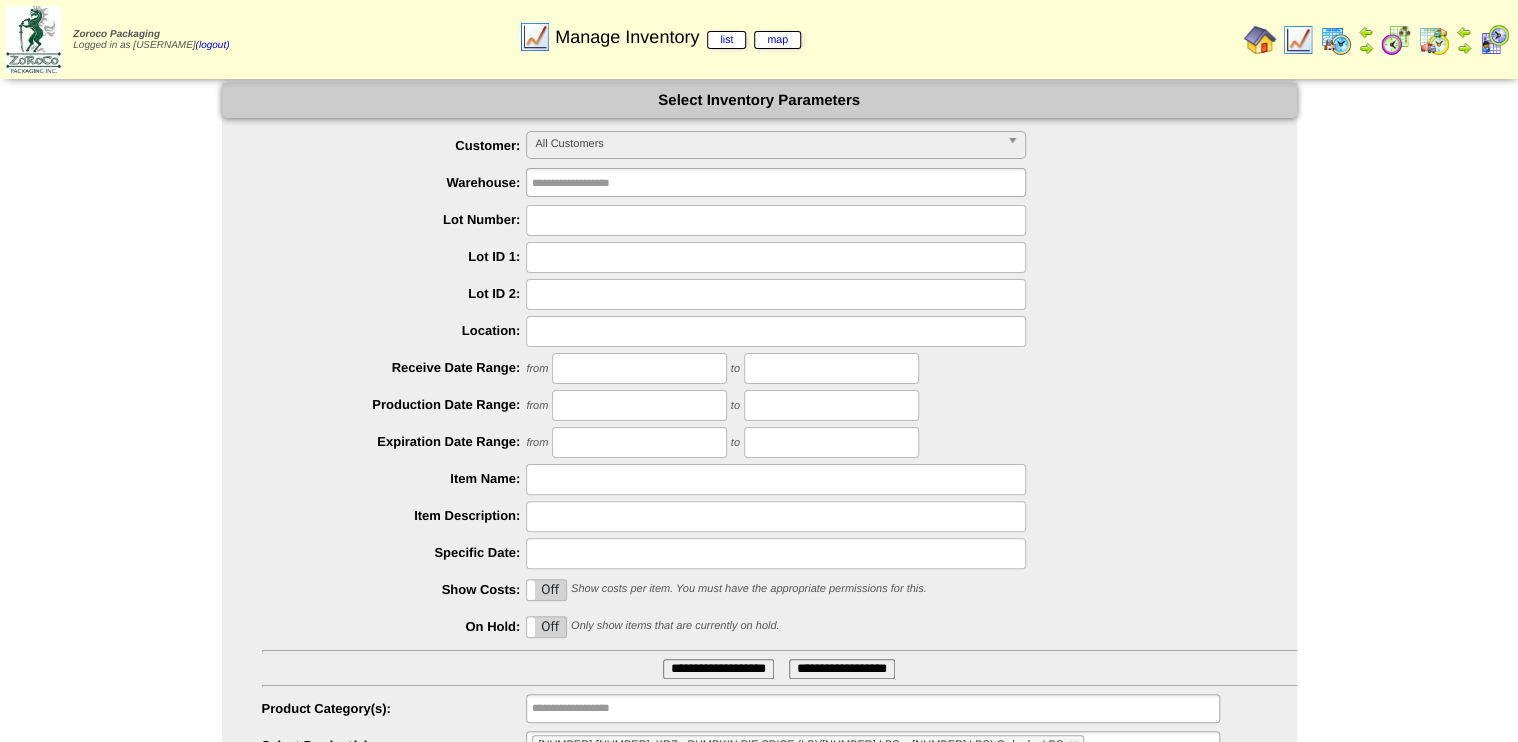 click at bounding box center [776, 479] 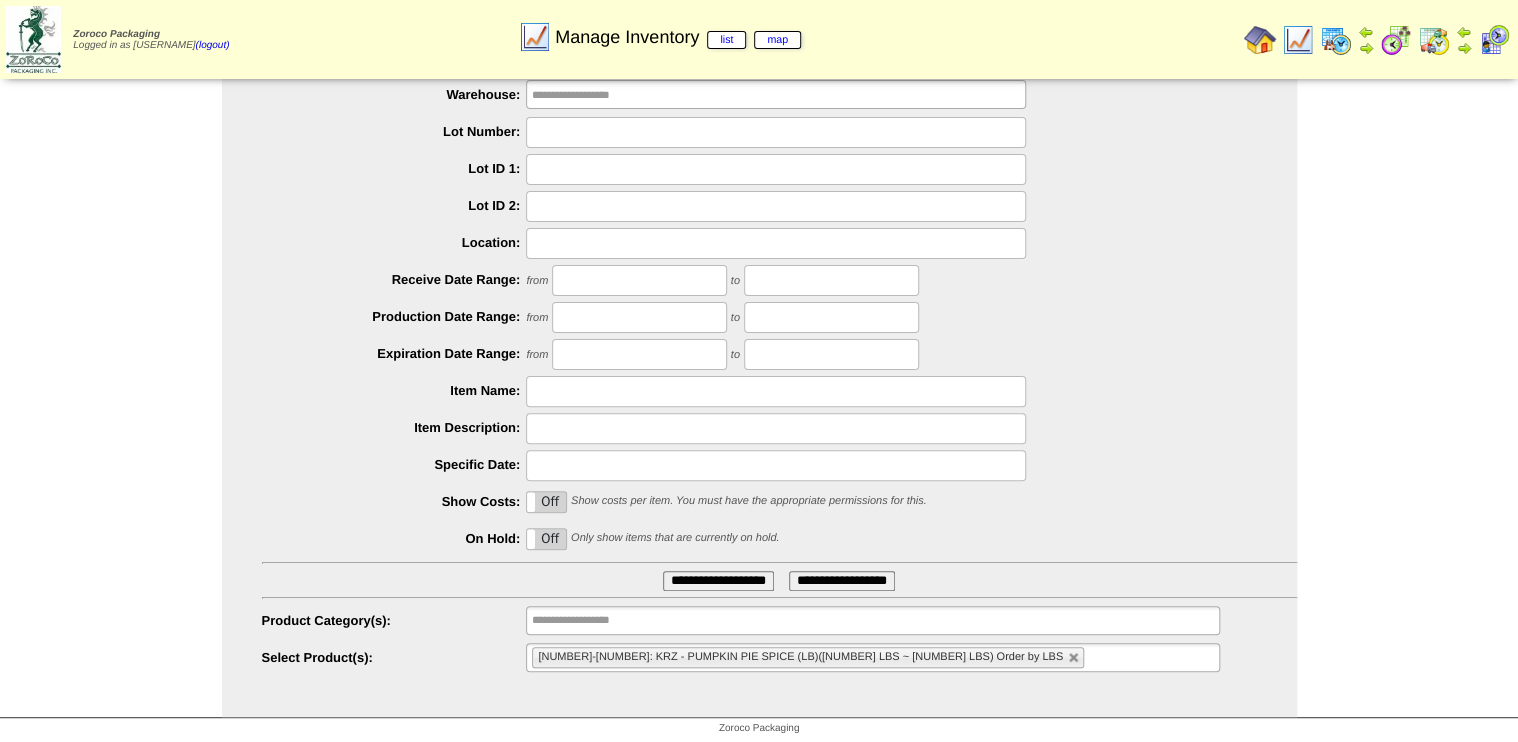 scroll, scrollTop: 91, scrollLeft: 0, axis: vertical 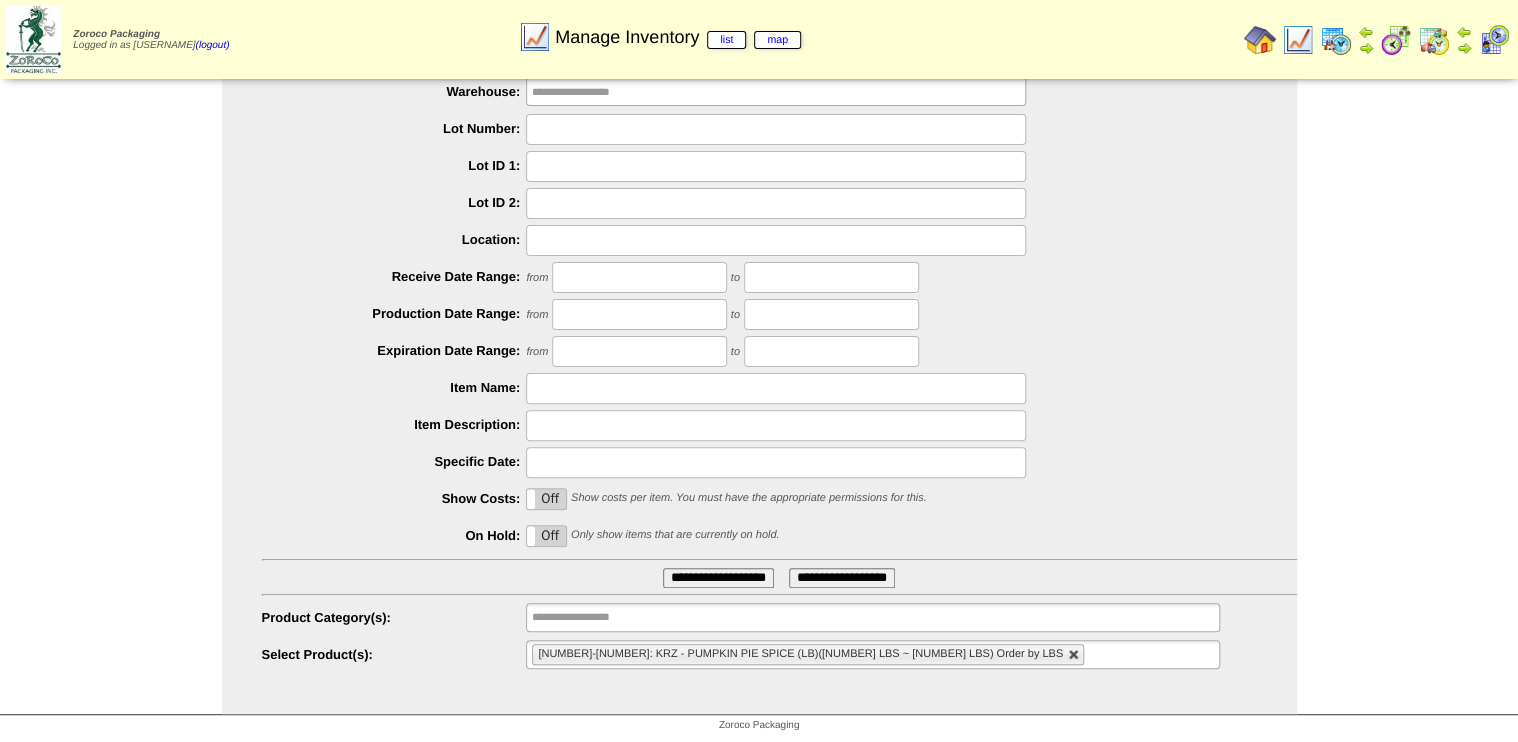 click at bounding box center [1074, 655] 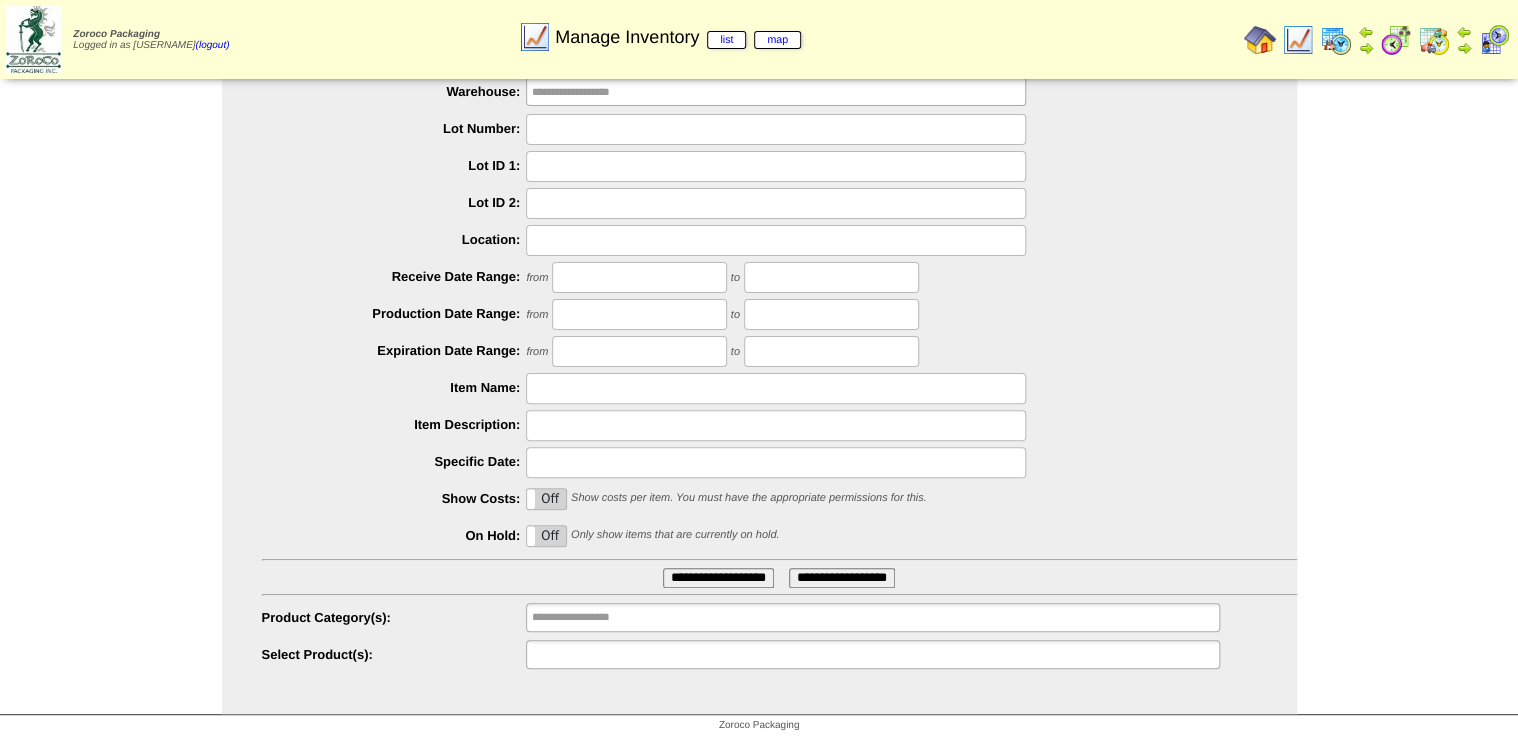 type on "**********" 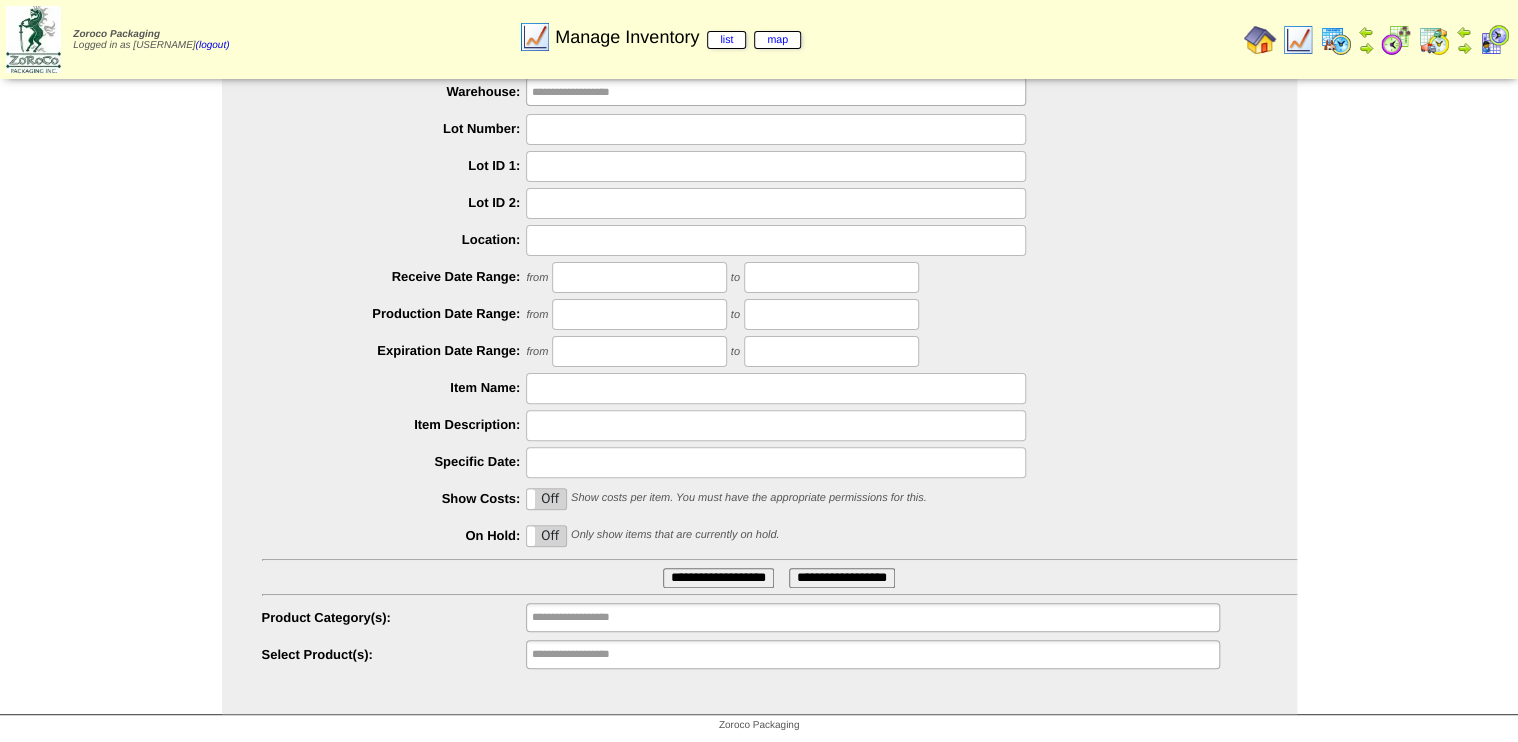 click on "**********" at bounding box center (872, 654) 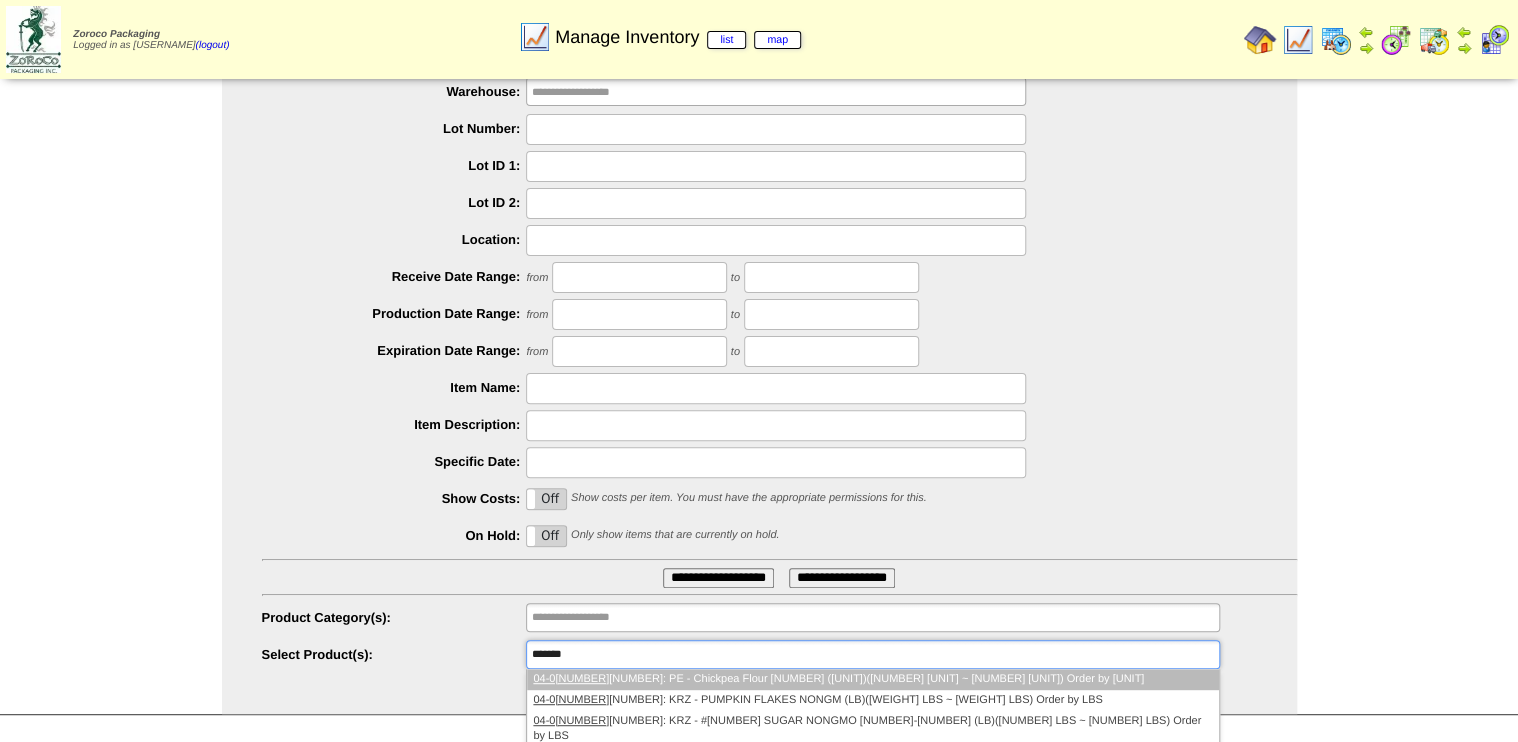 type on "********" 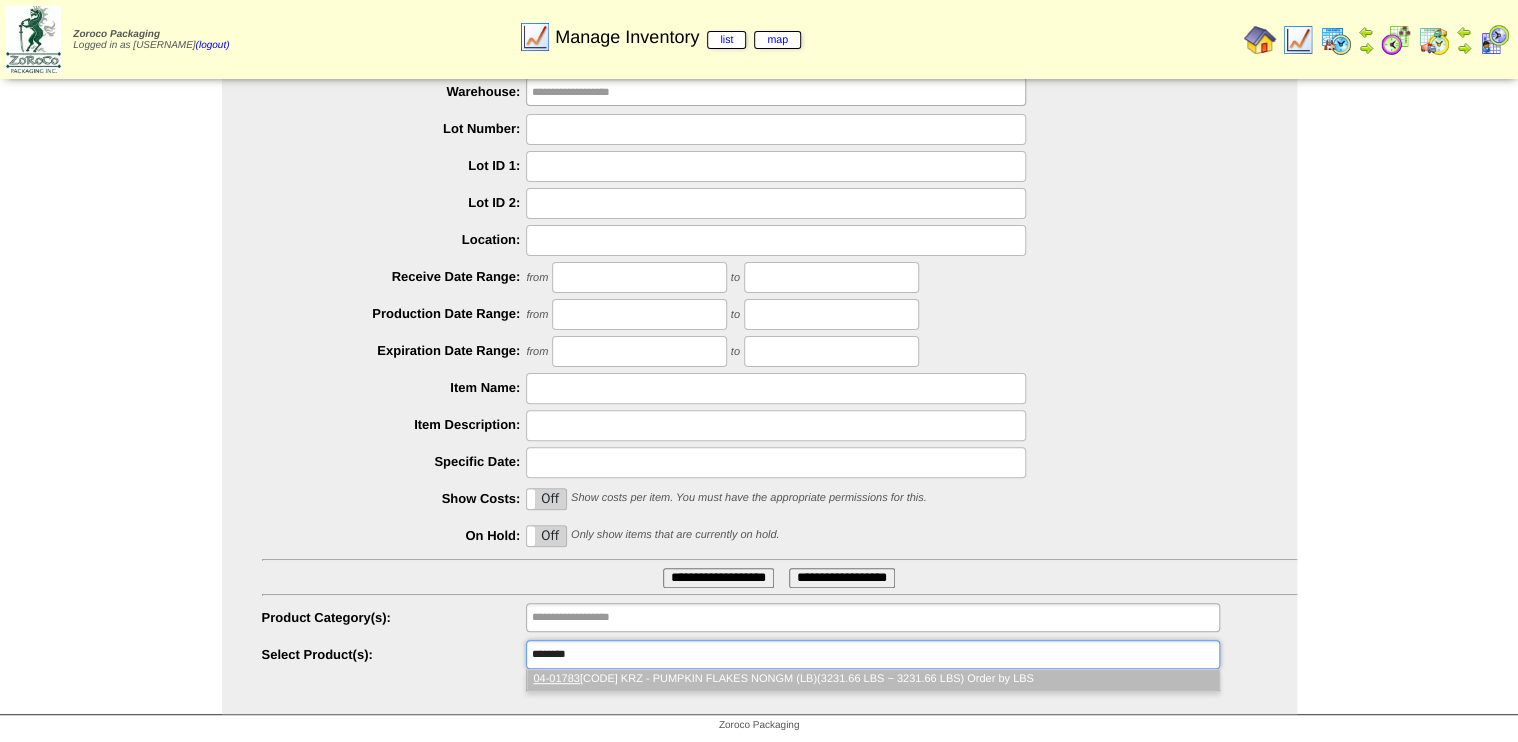 type 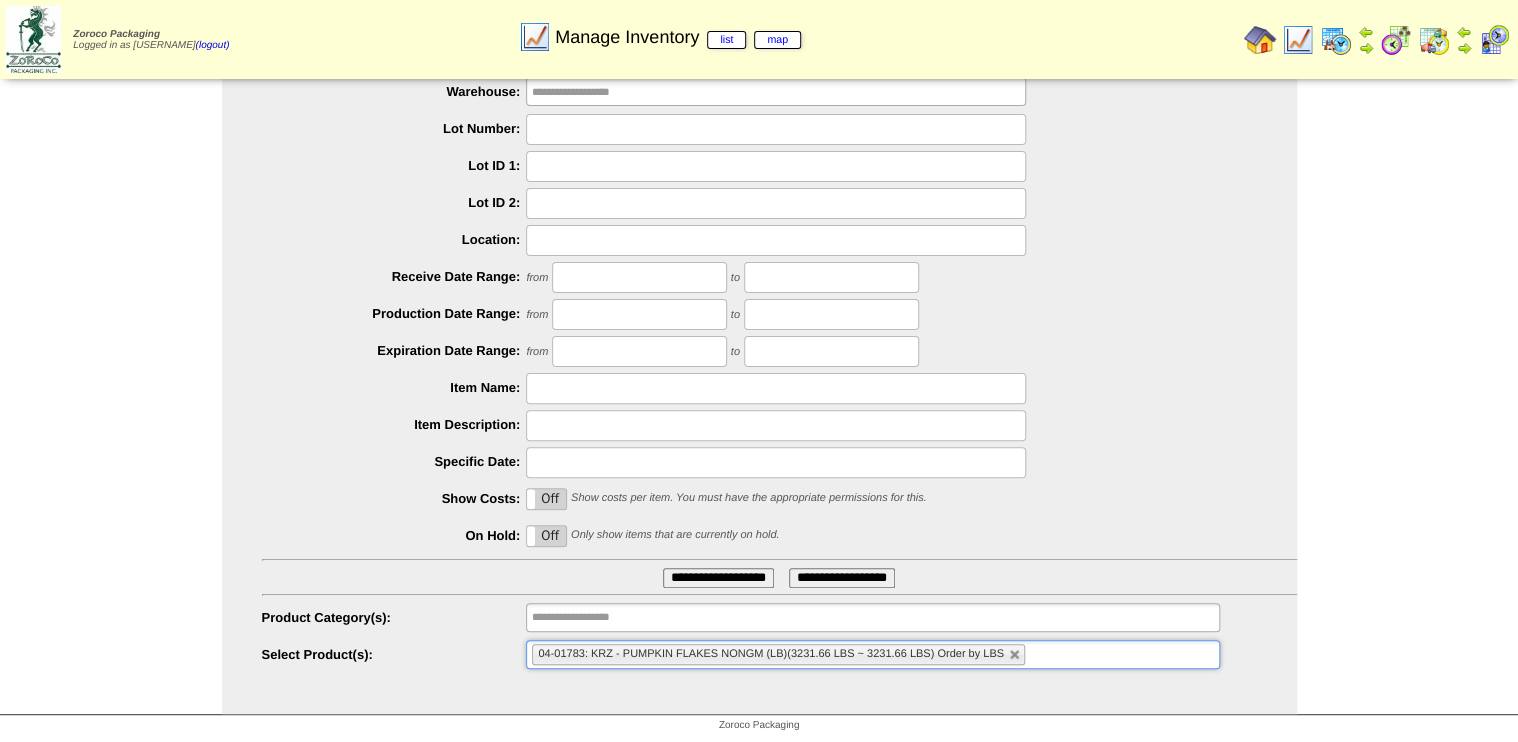click on "**********" at bounding box center (718, 578) 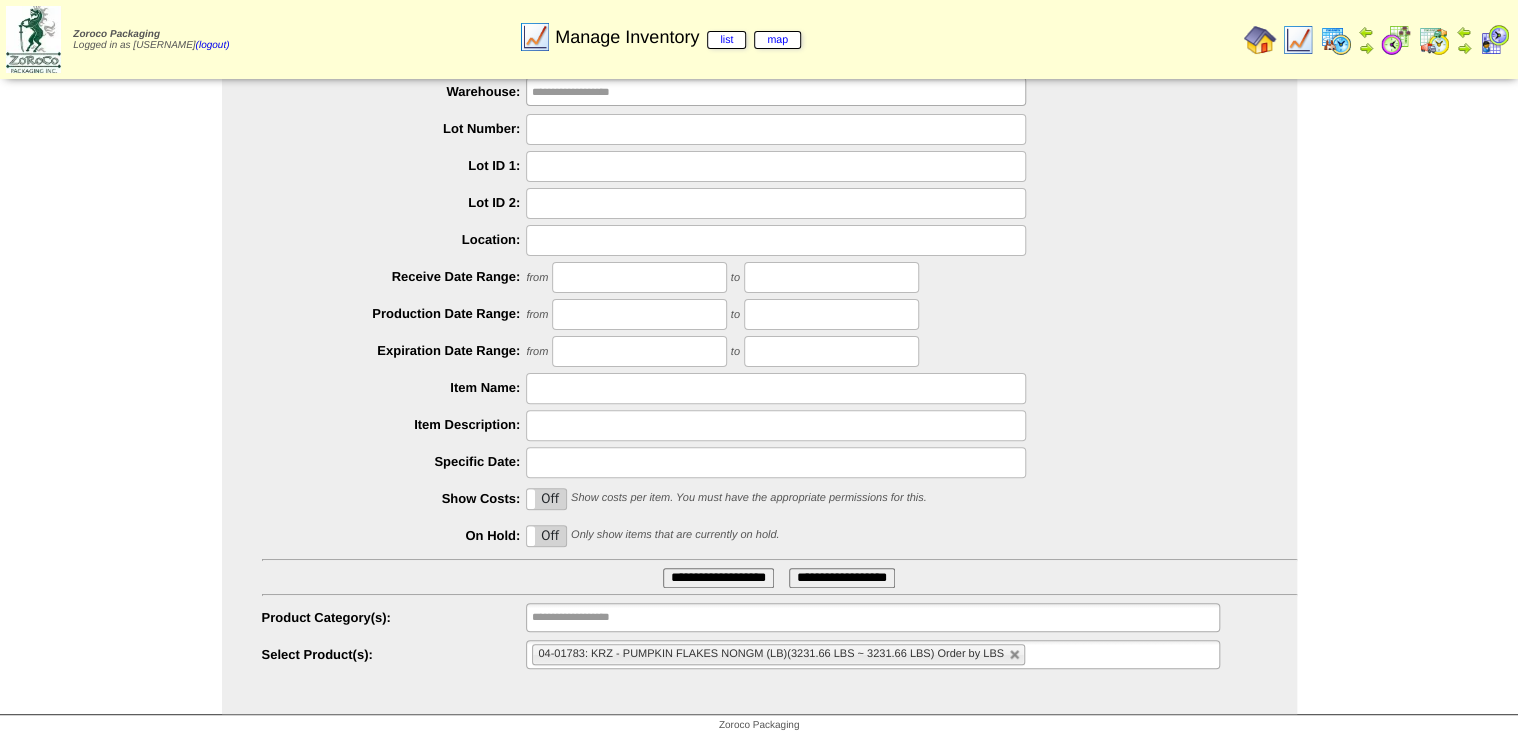 click on "**********" at bounding box center [718, 578] 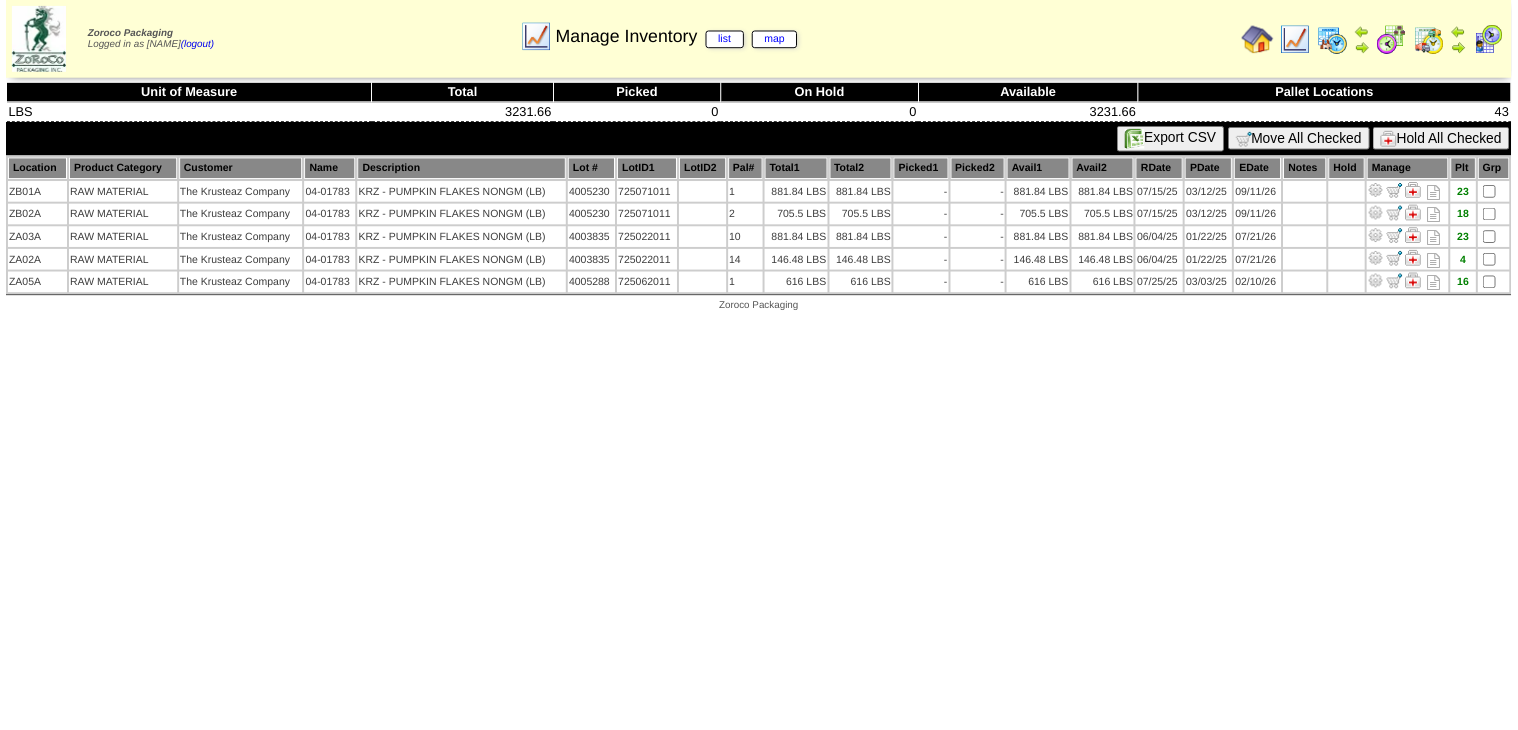 scroll, scrollTop: 0, scrollLeft: 0, axis: both 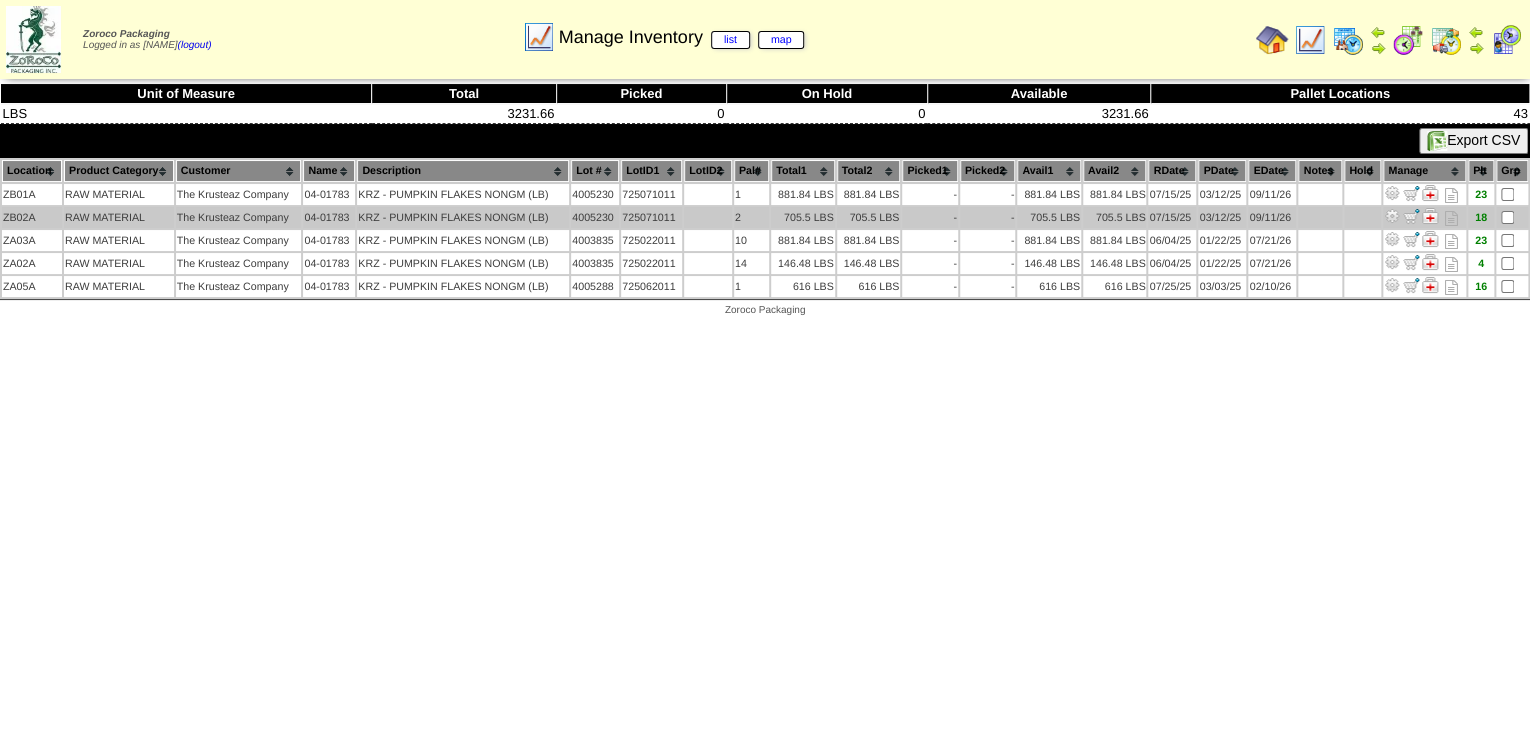 click at bounding box center (1392, 216) 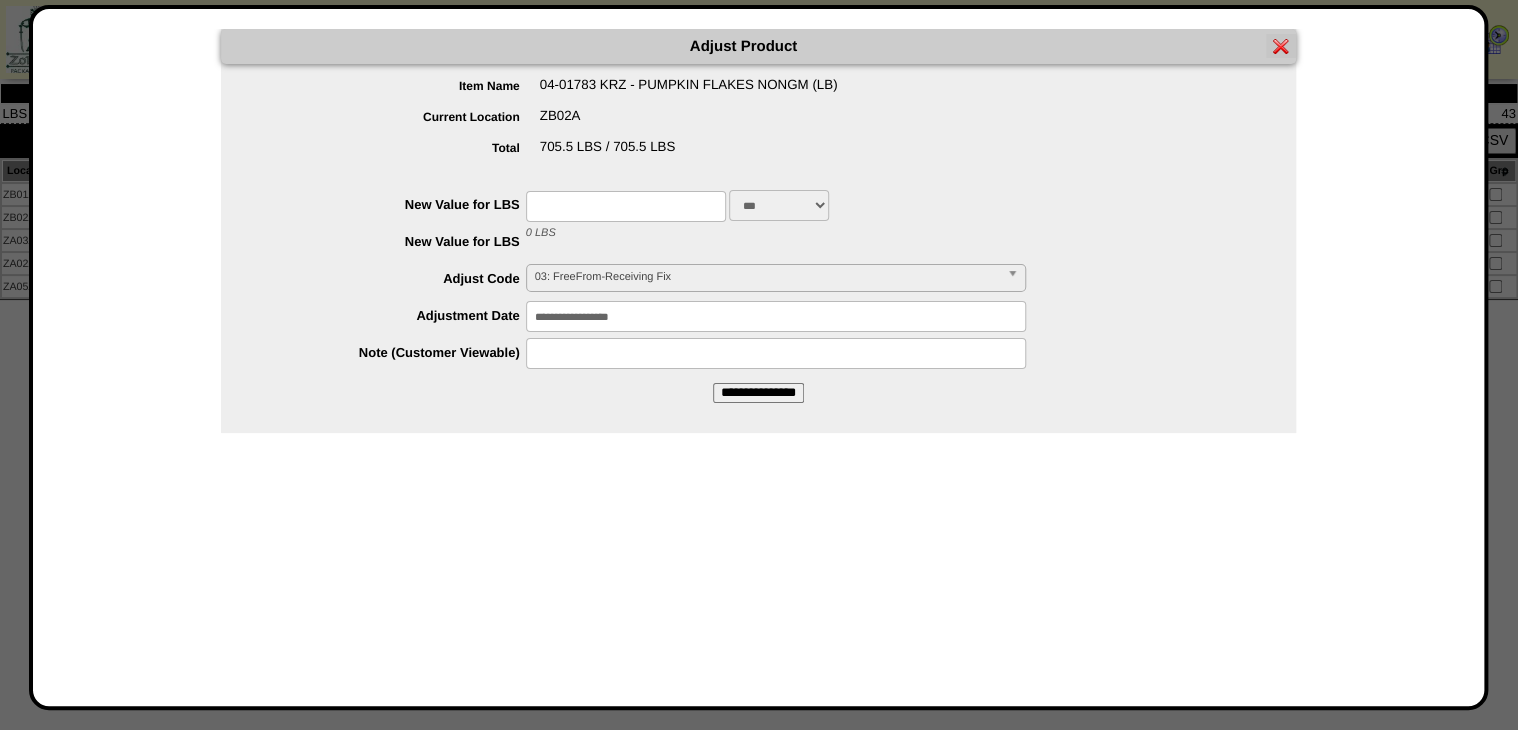 click at bounding box center [1281, 46] 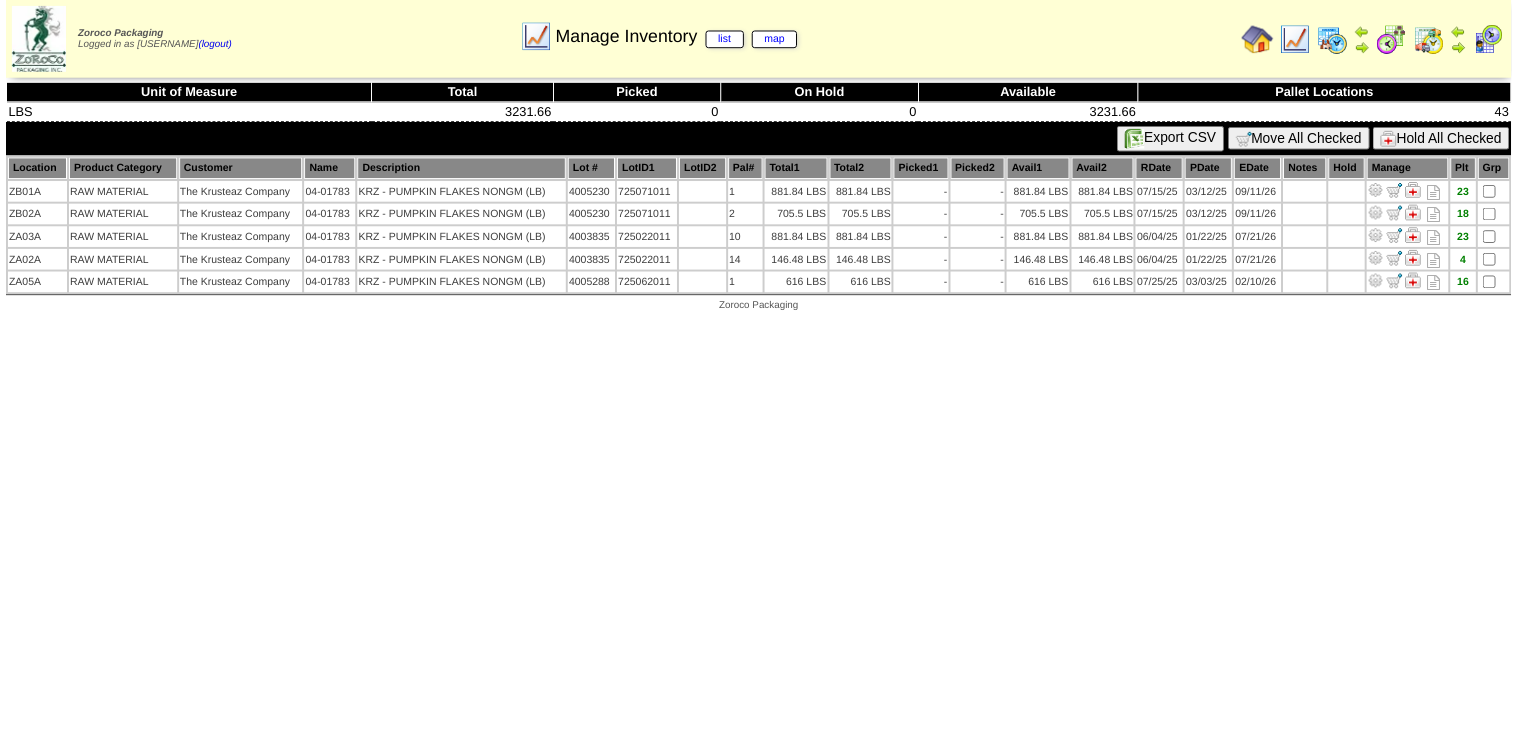 scroll, scrollTop: 0, scrollLeft: 0, axis: both 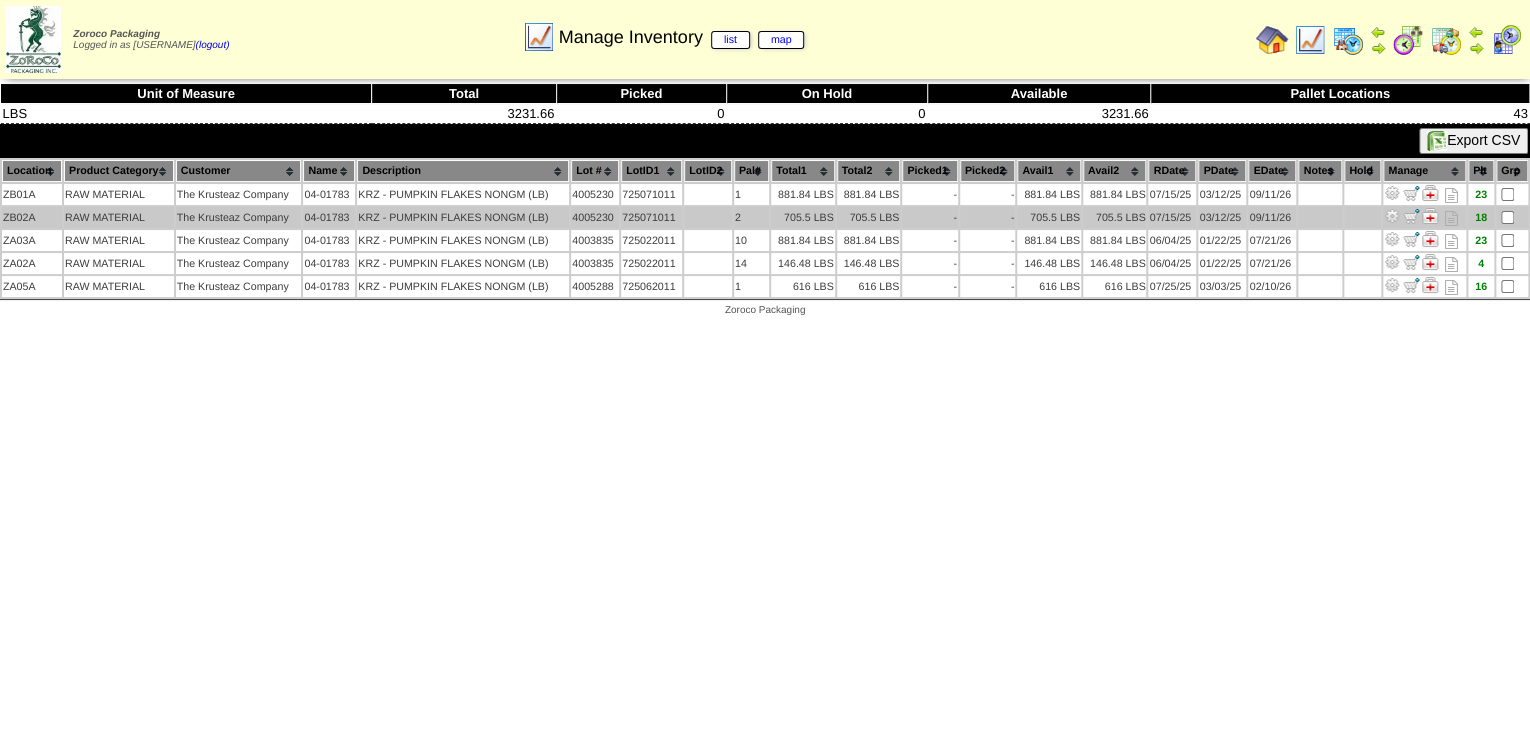 click at bounding box center (1392, 216) 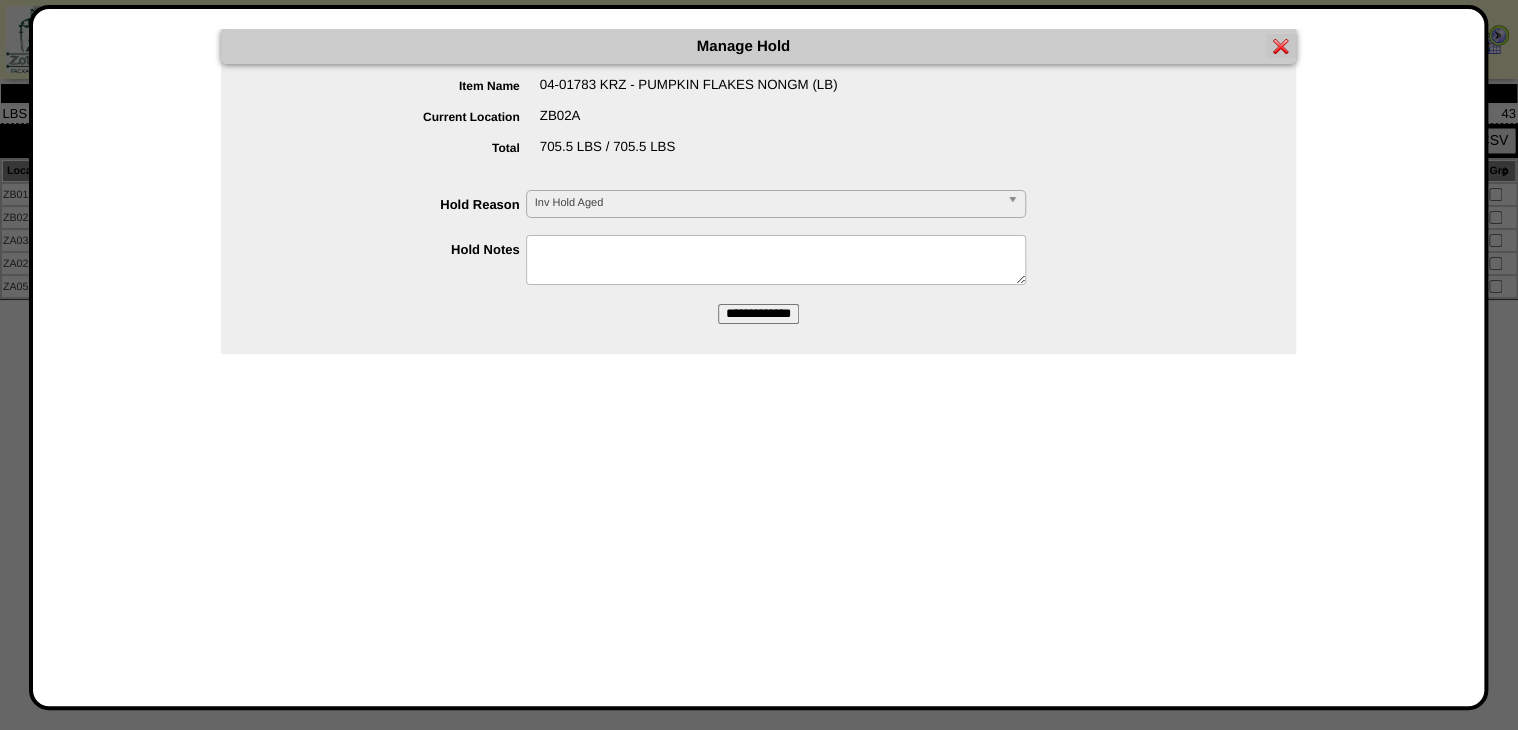 click at bounding box center (1281, 46) 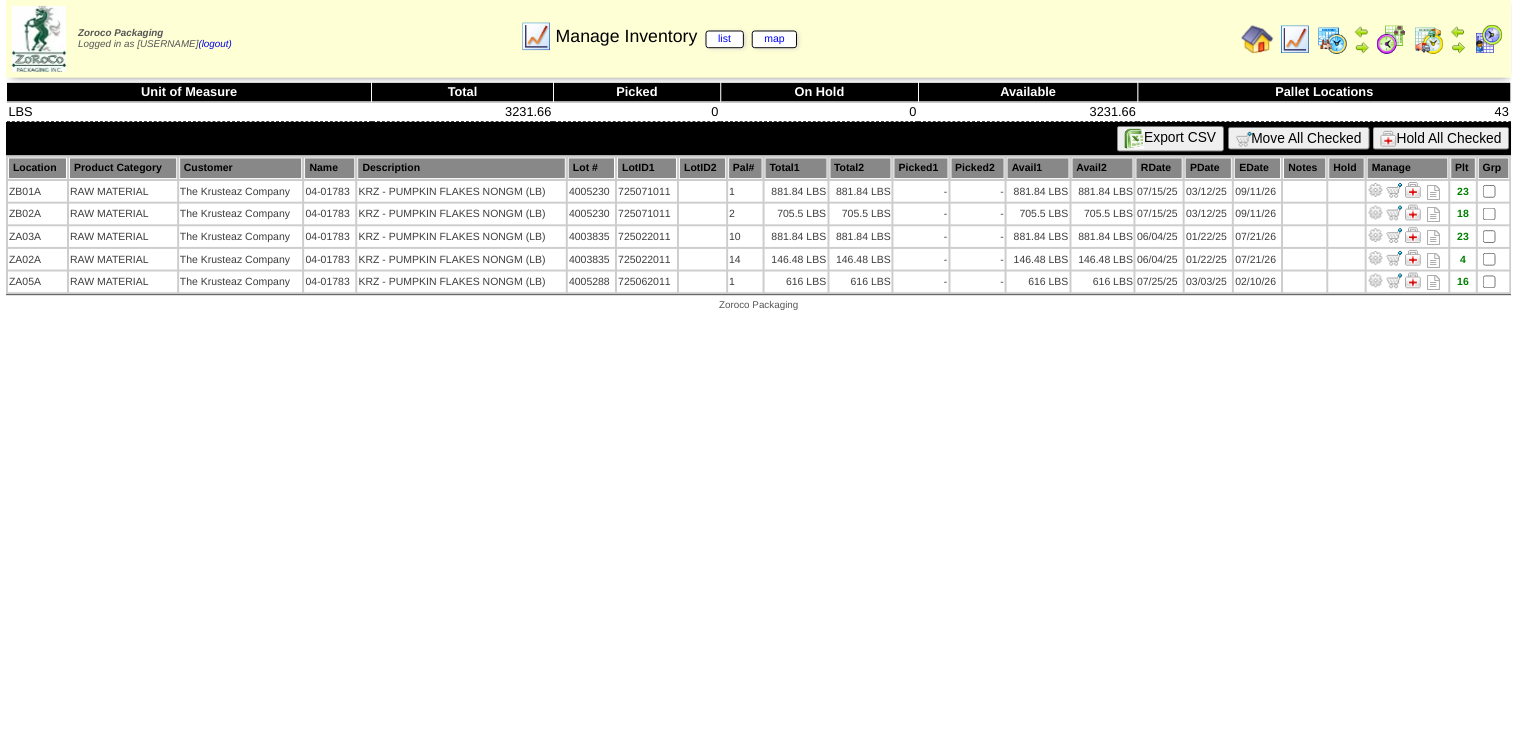 scroll, scrollTop: 0, scrollLeft: 0, axis: both 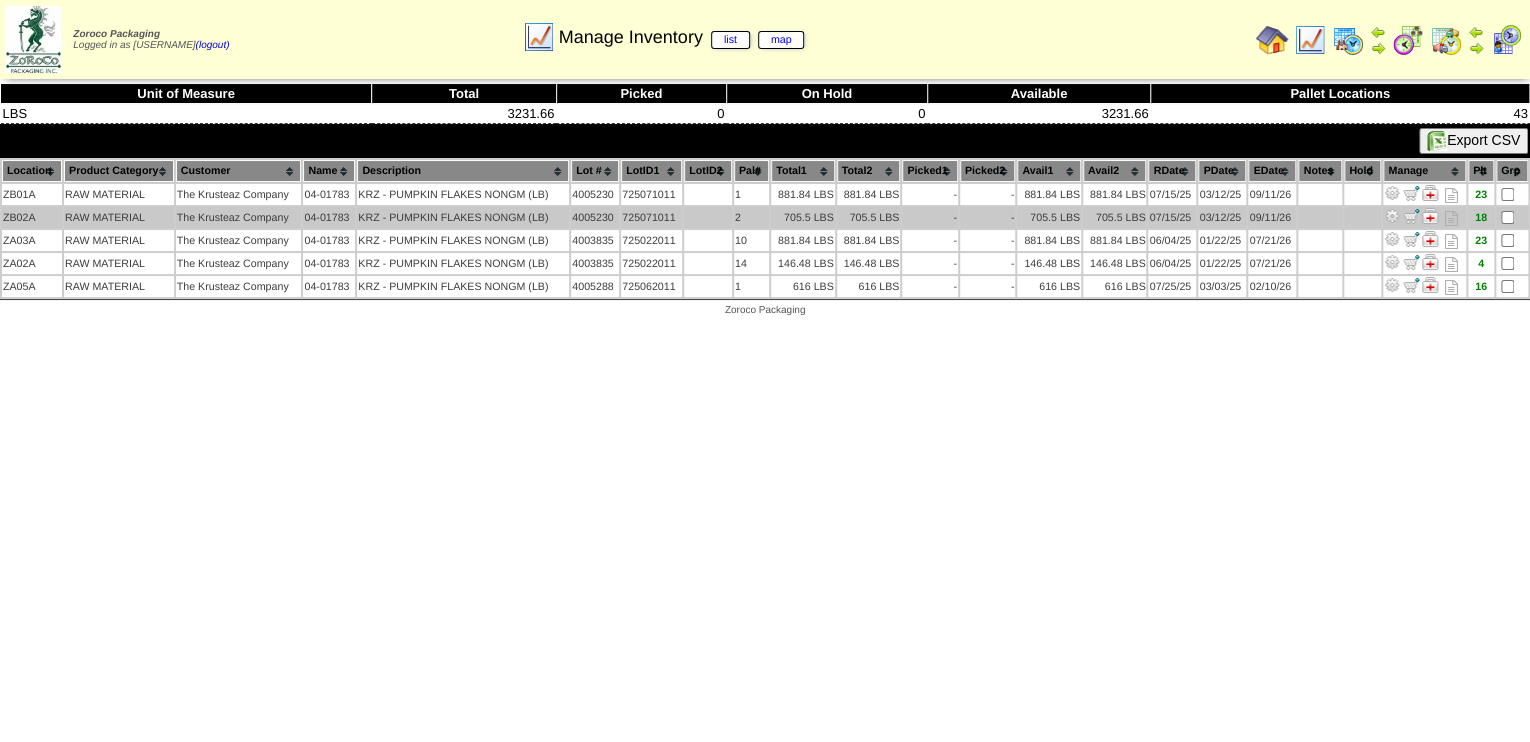 click on "18" at bounding box center (1481, 218) 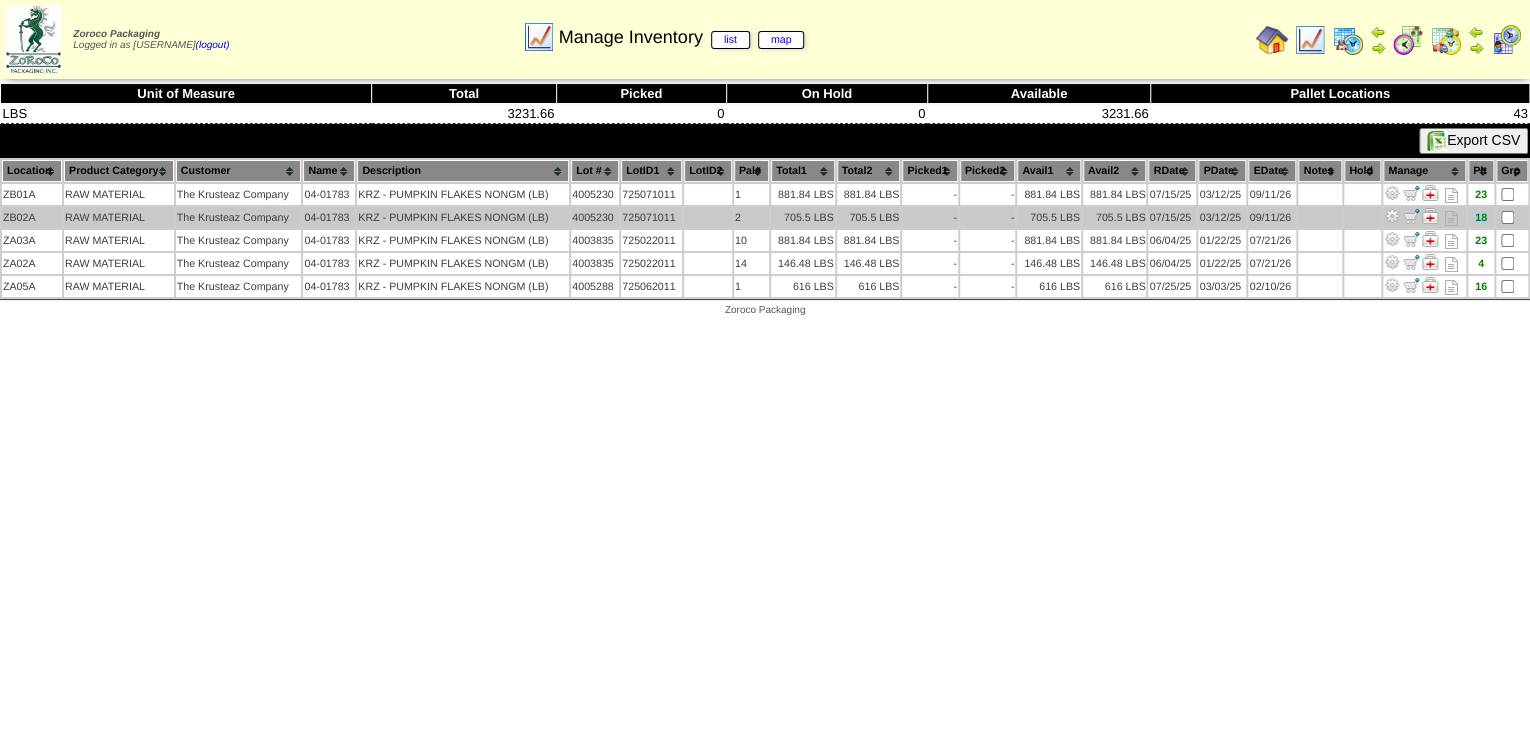 drag, startPoint x: 1486, startPoint y: 212, endPoint x: 1473, endPoint y: 213, distance: 13.038404 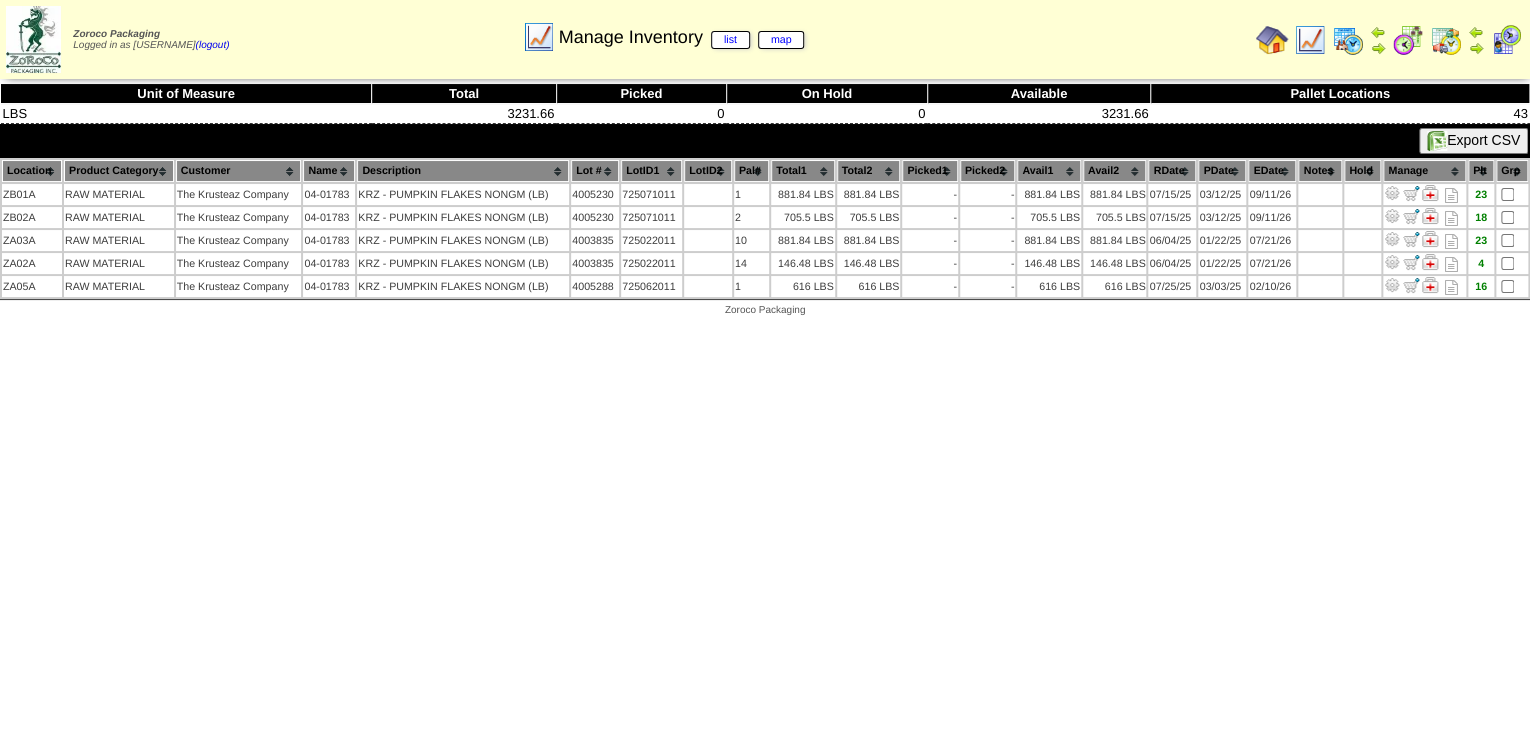 click on "Zoroco Packaging
Logged in as [USERNAME]                                 (logout)
Print All" at bounding box center (765, 163) 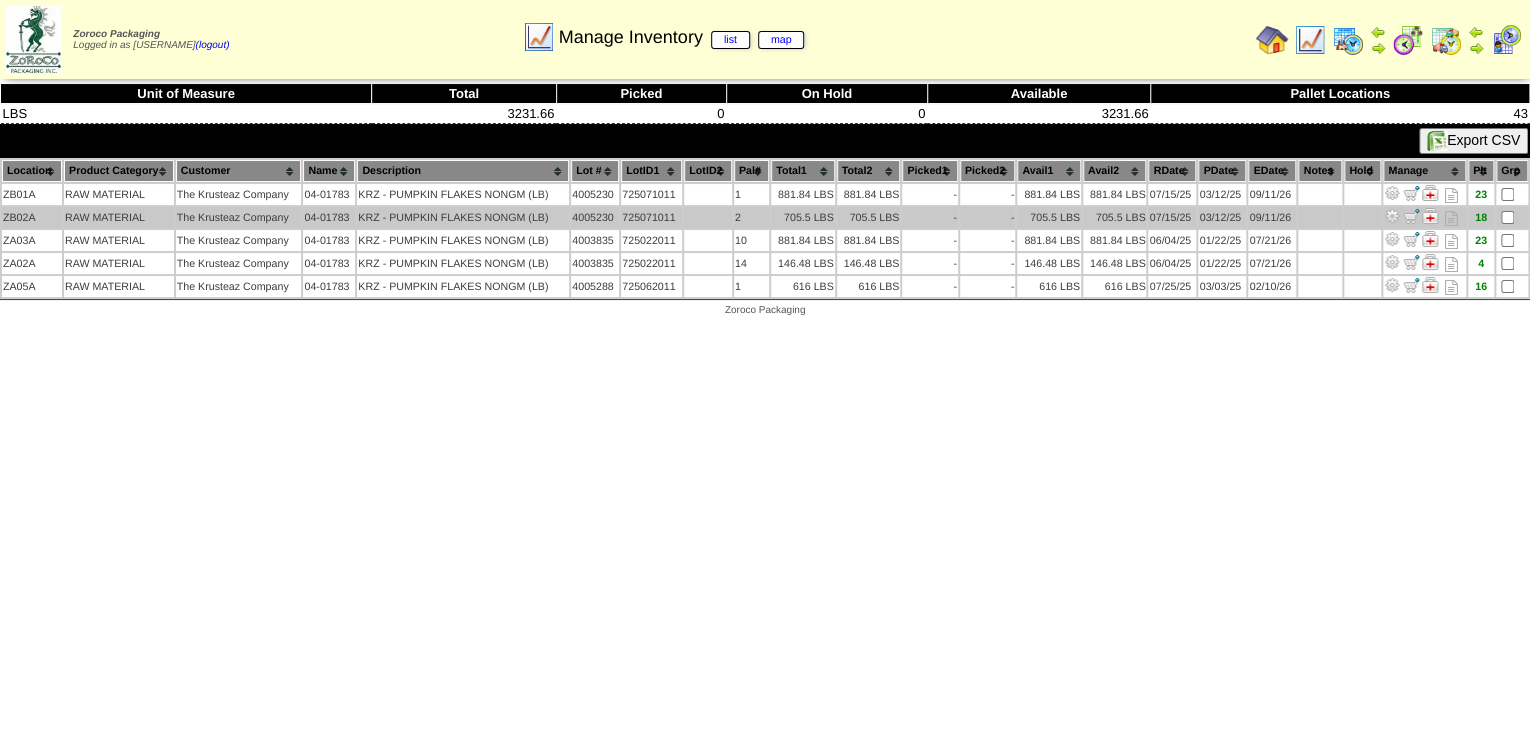 click at bounding box center [1392, 216] 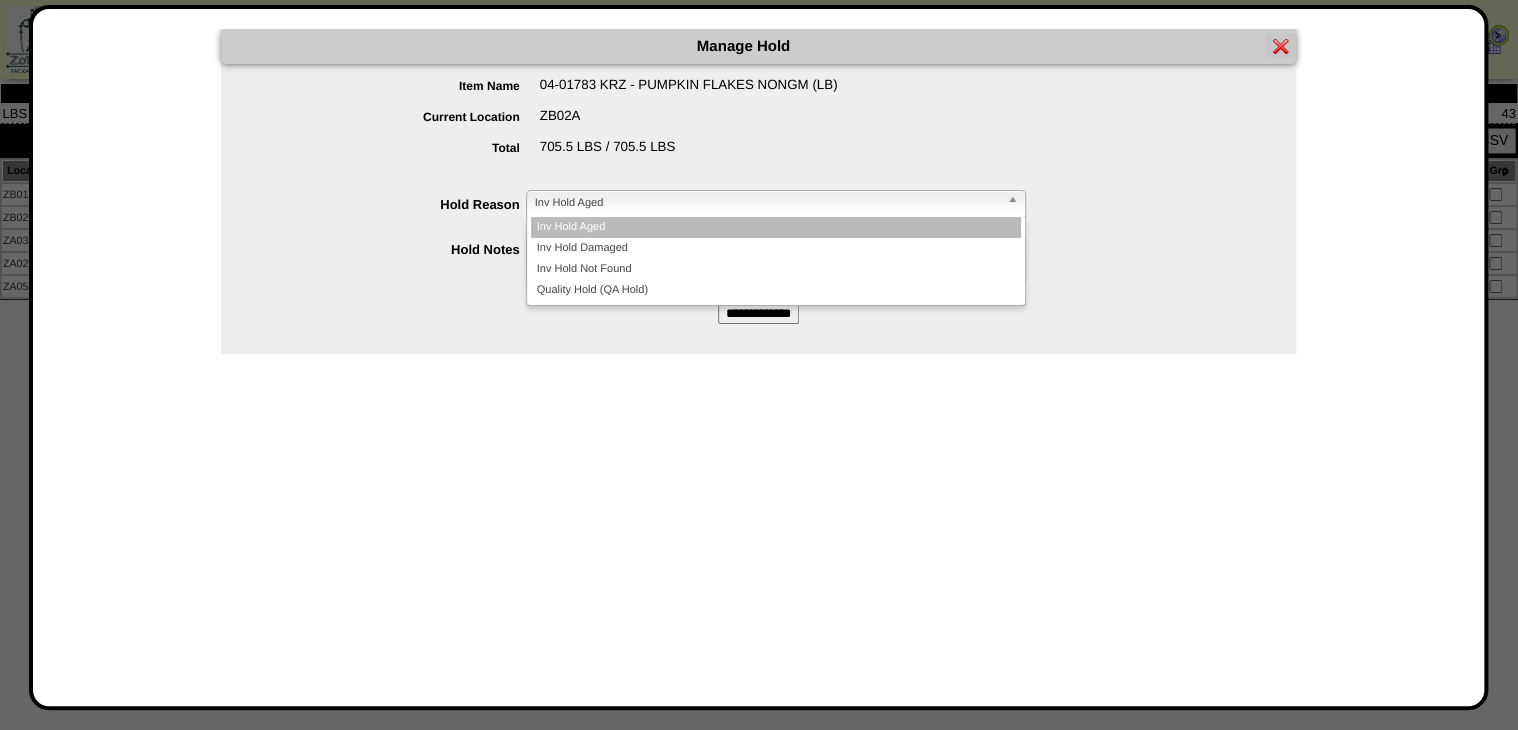 click on "Inv Hold Aged" at bounding box center [767, 203] 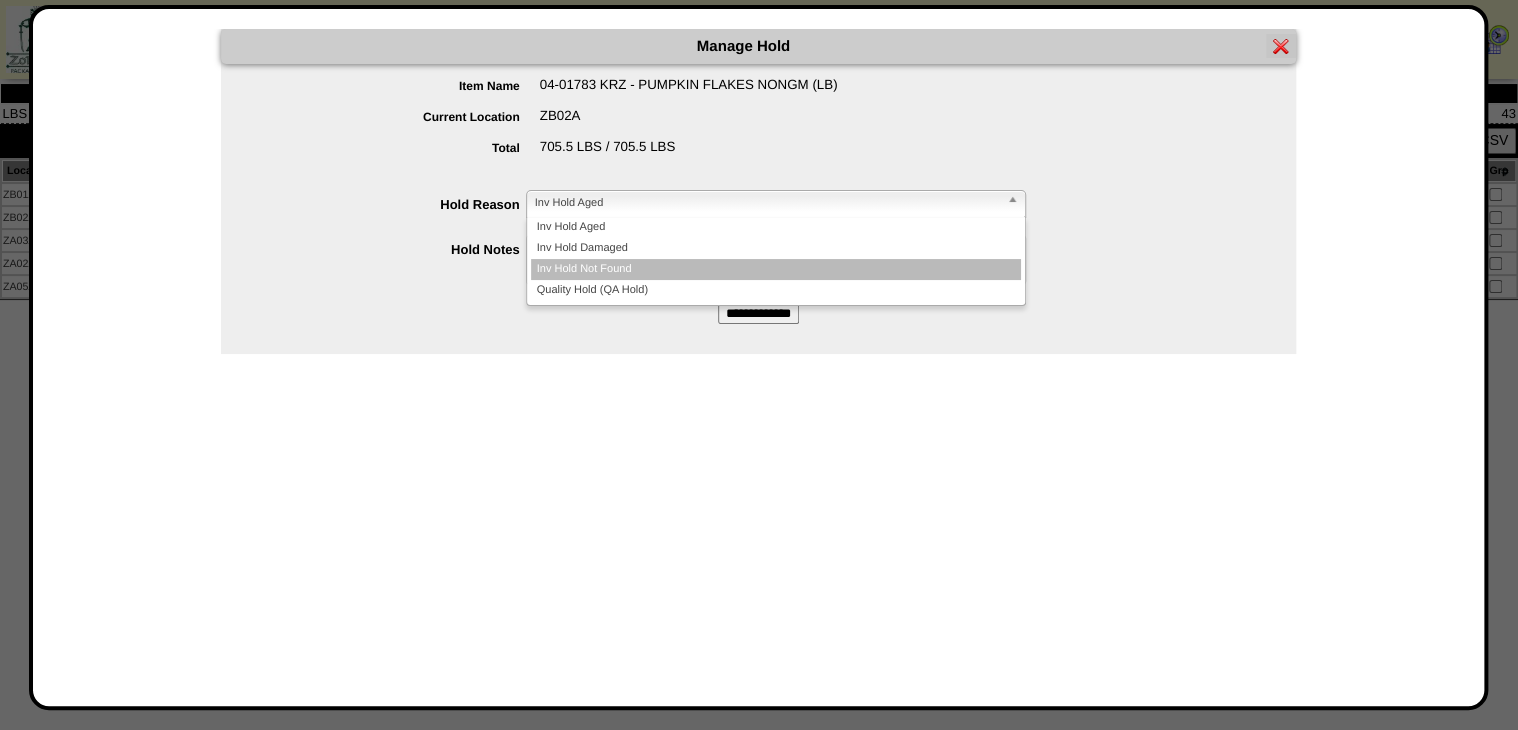 click on "Inv Hold Not Found" at bounding box center [776, 269] 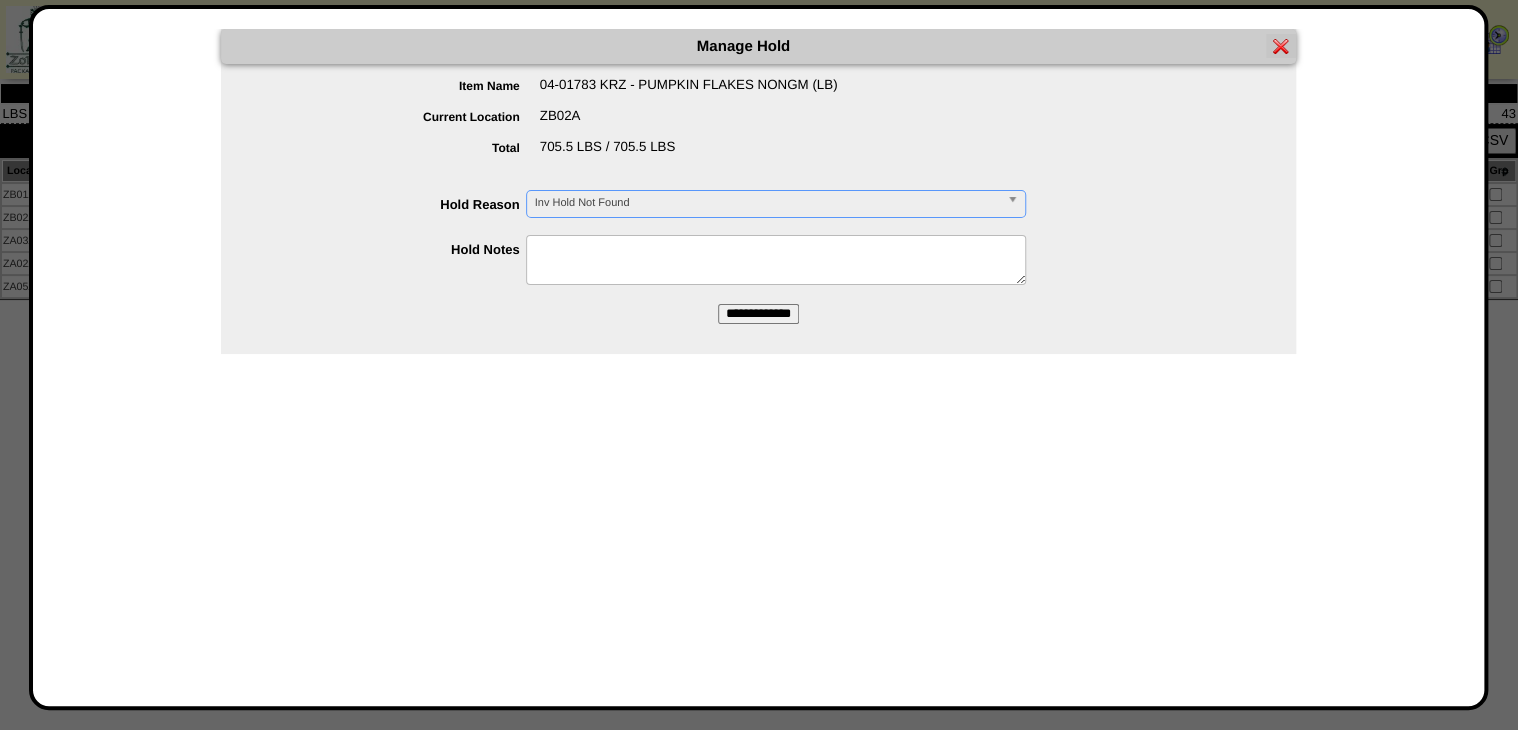click on "**********" at bounding box center (758, 314) 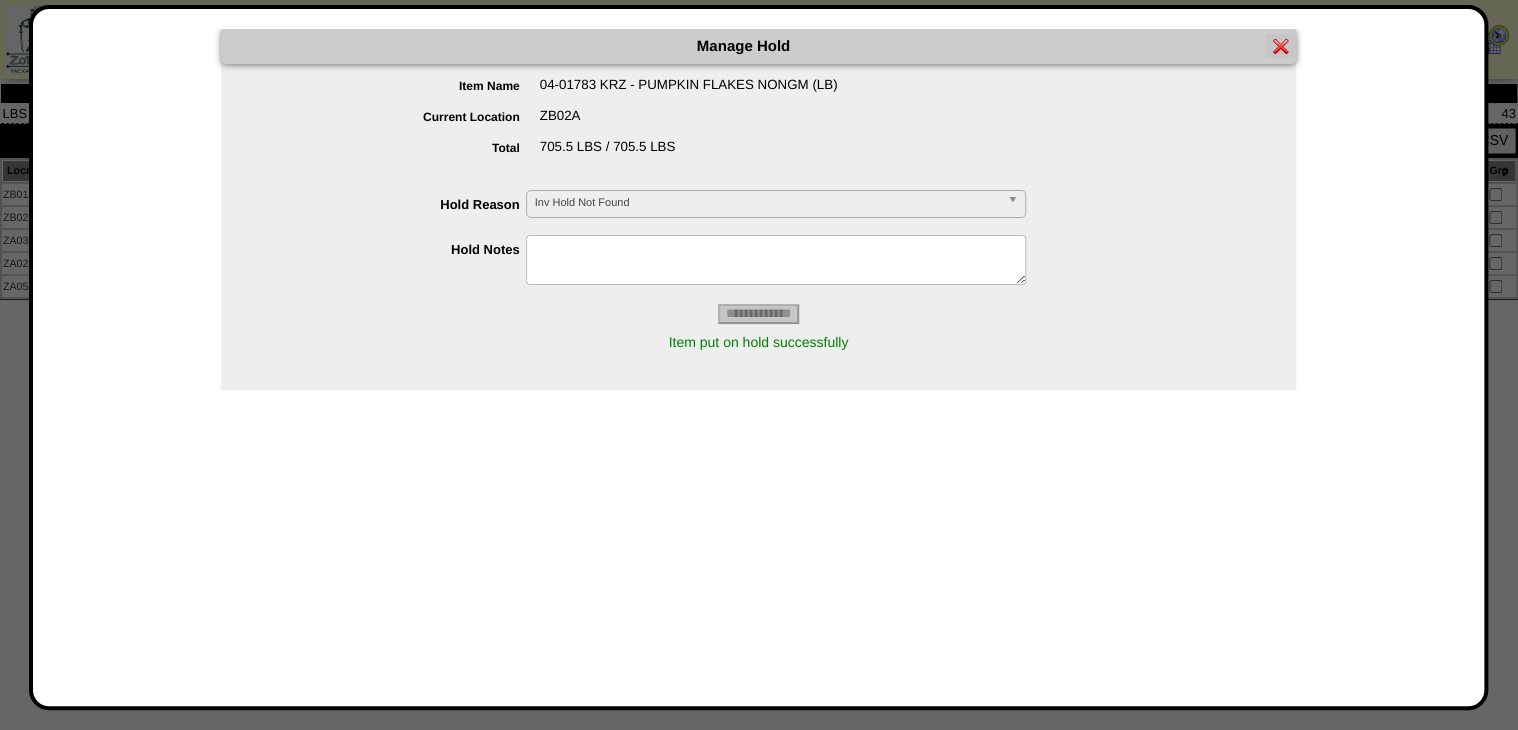 click on "**********" at bounding box center (778, 205) 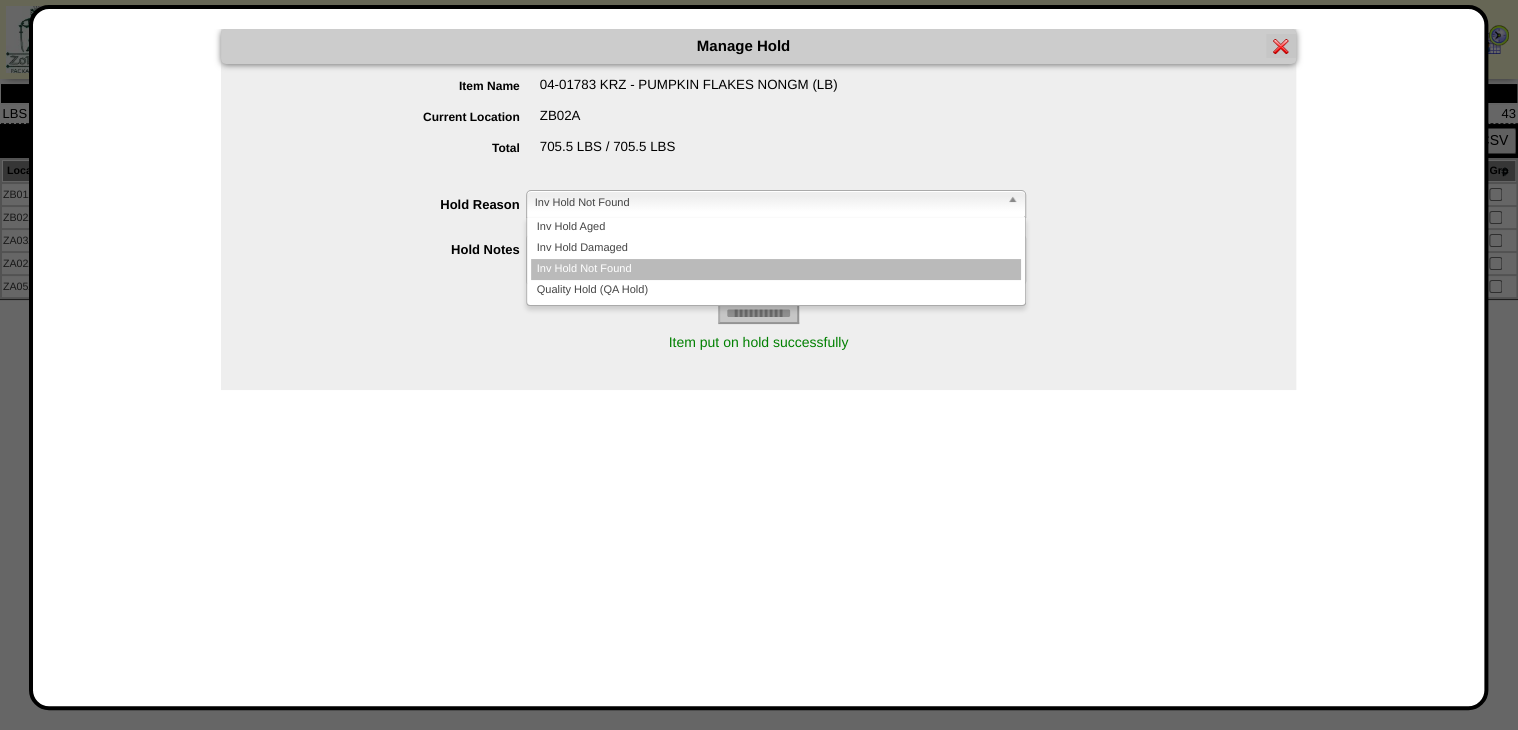 click on "Inv Hold Not Found" at bounding box center [767, 203] 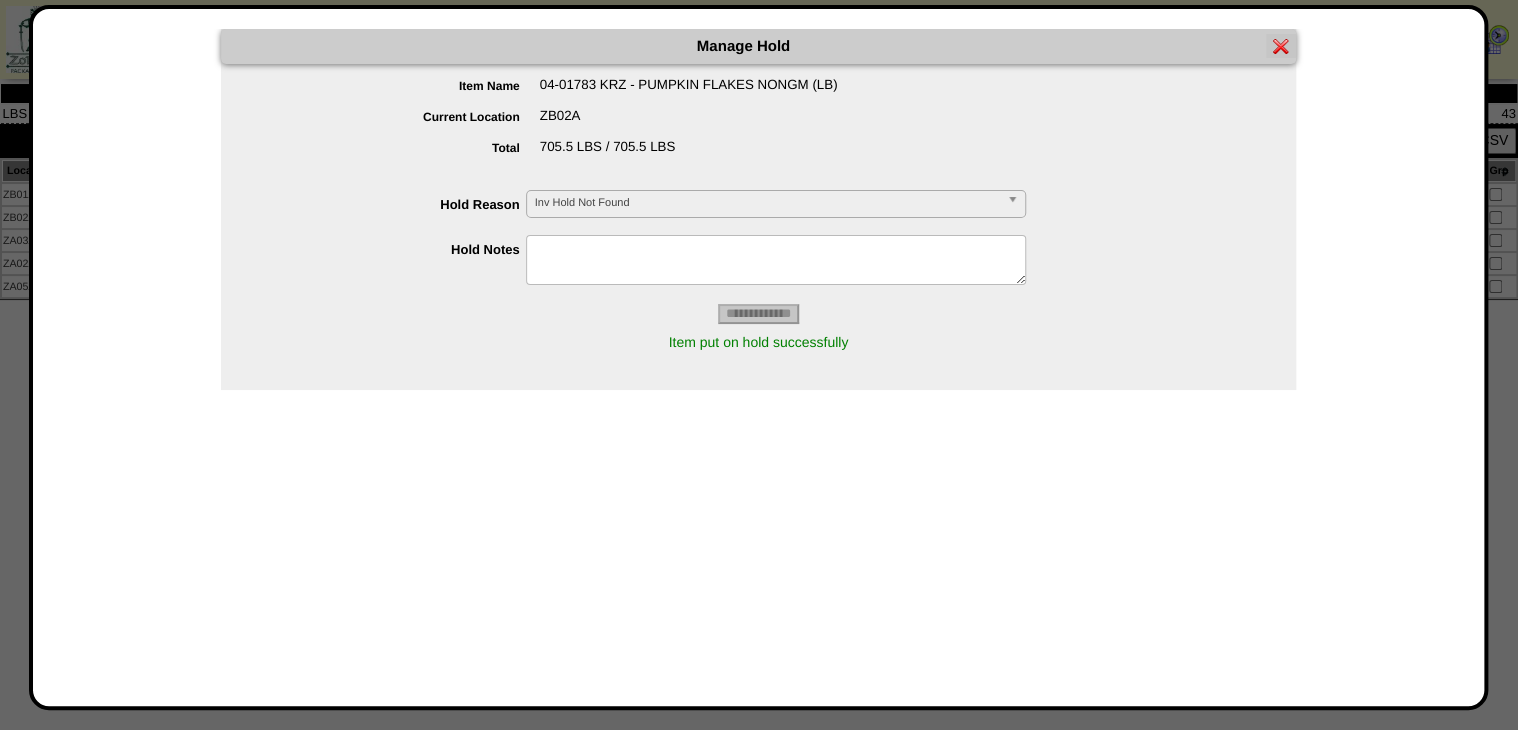 click at bounding box center (1281, 46) 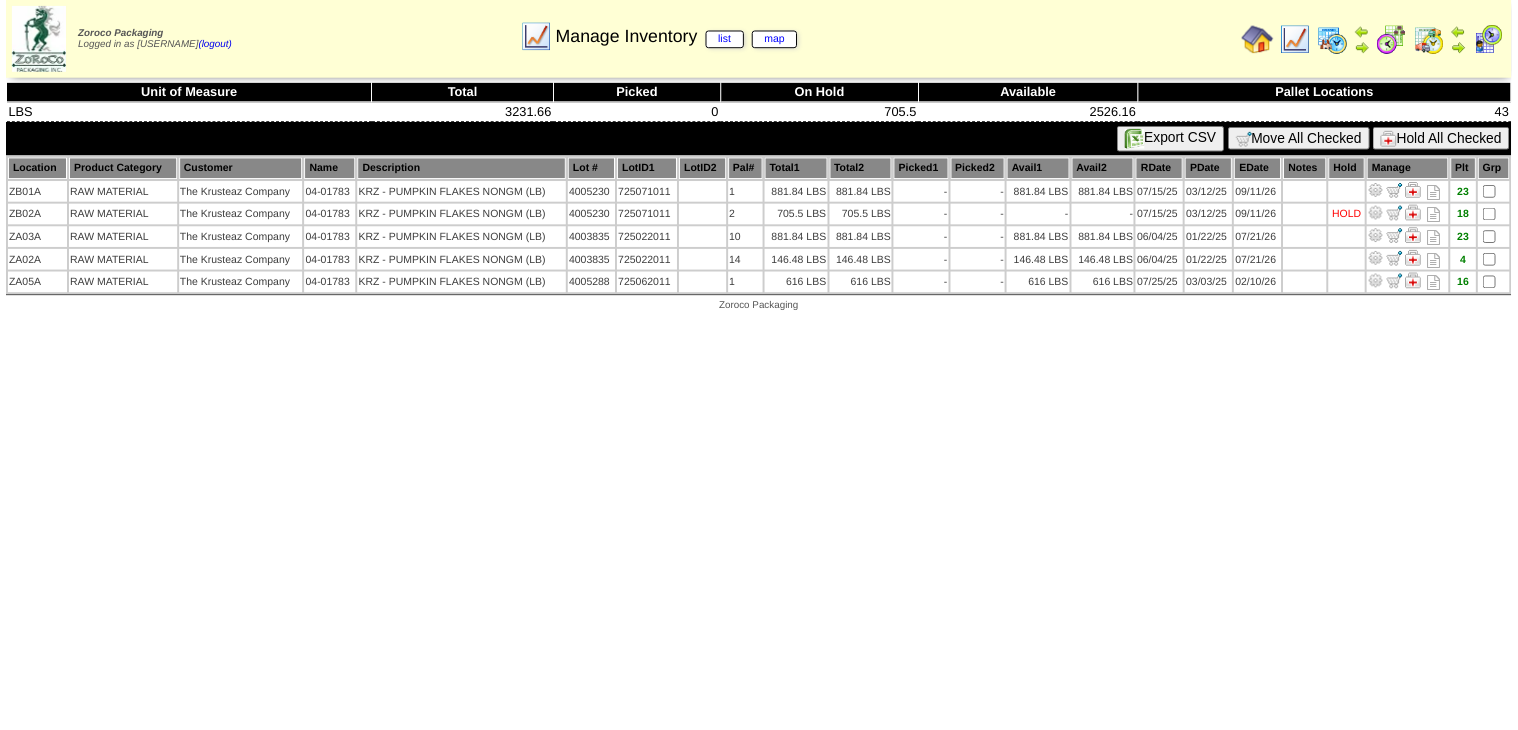 scroll, scrollTop: 0, scrollLeft: 0, axis: both 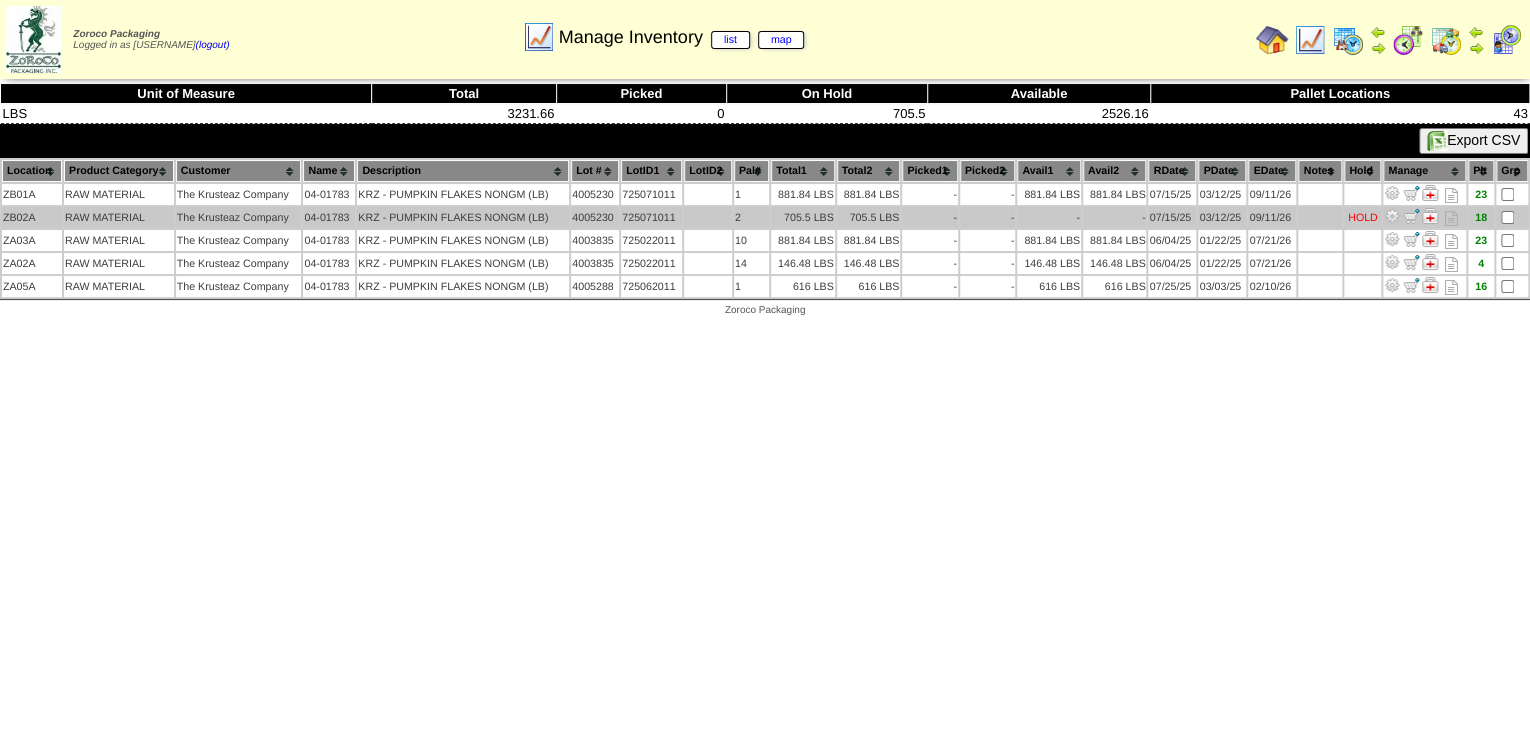 click at bounding box center [1392, 216] 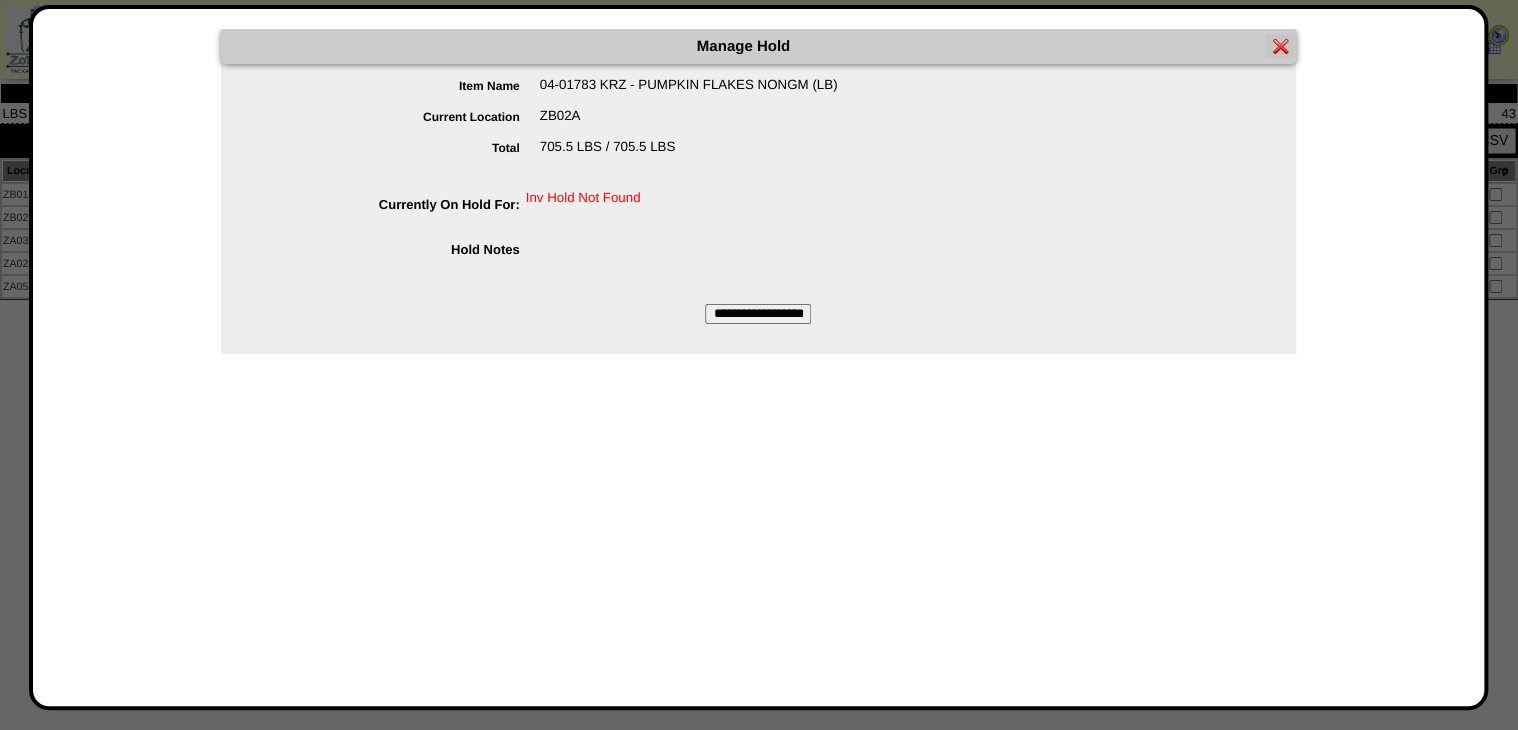 click at bounding box center [1281, 46] 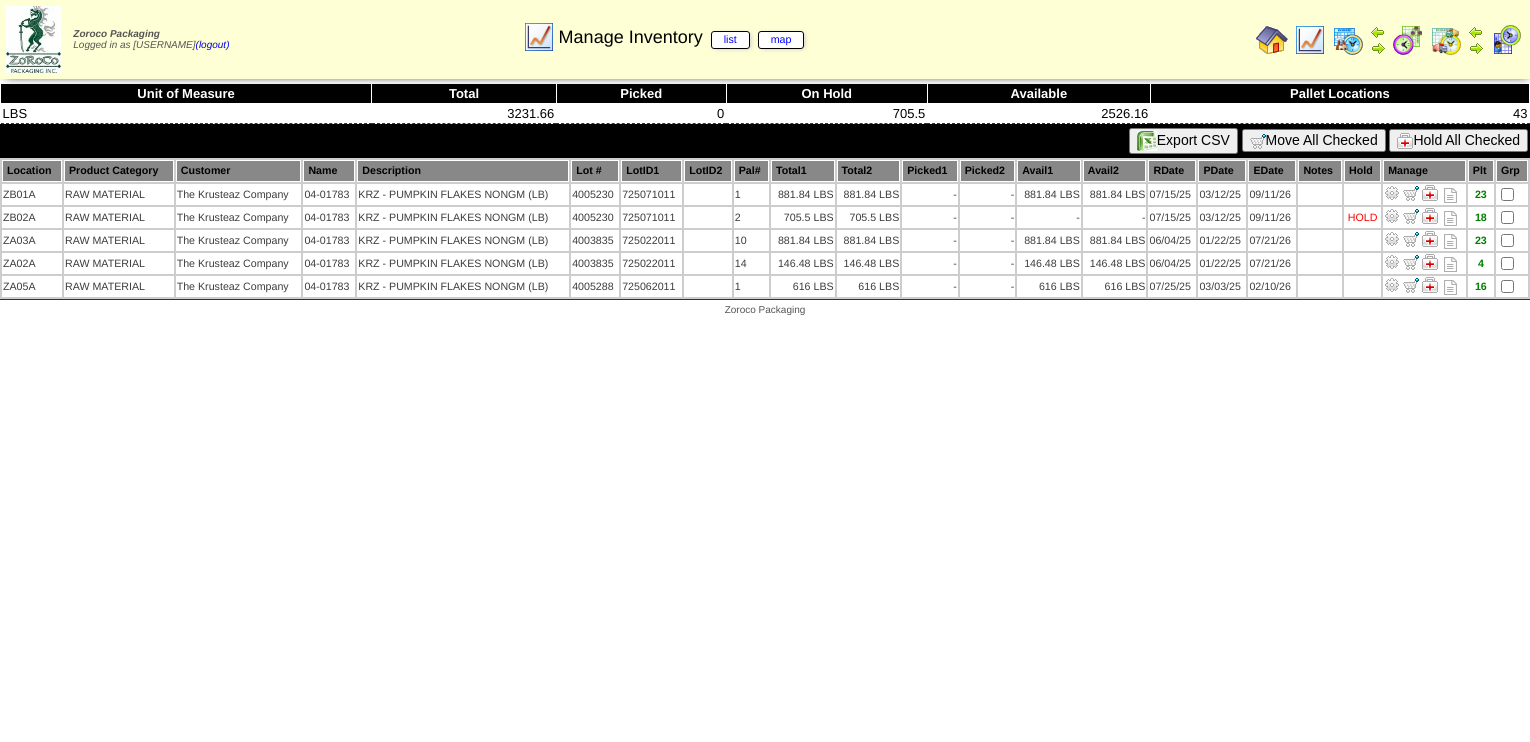 scroll, scrollTop: 0, scrollLeft: 0, axis: both 